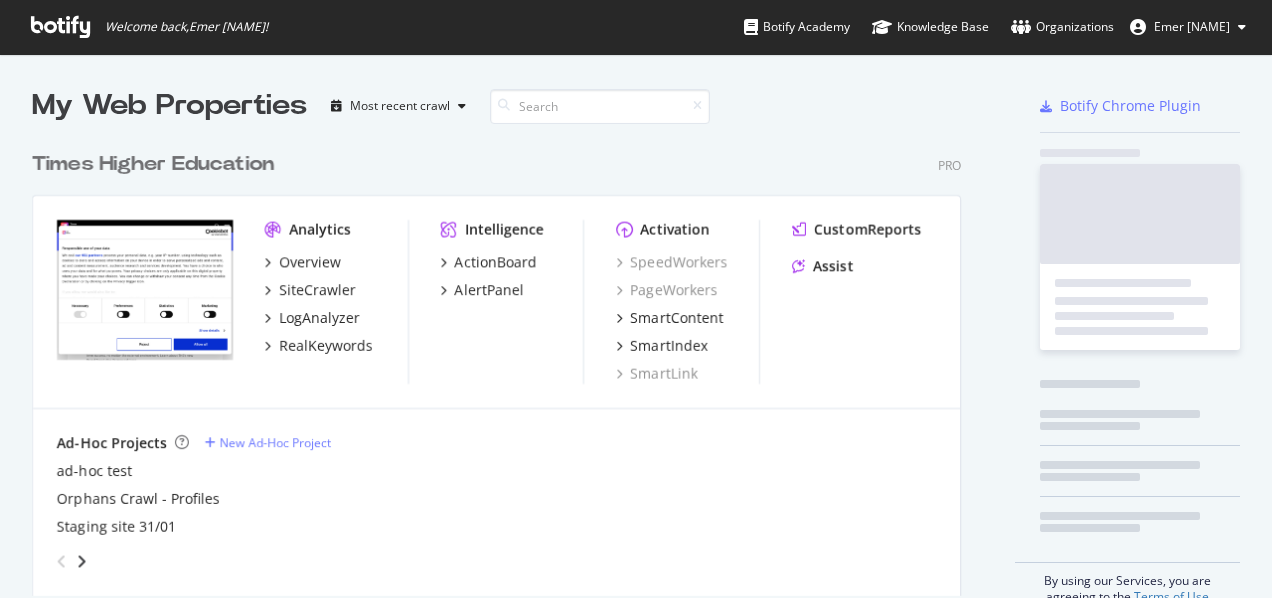 scroll, scrollTop: 0, scrollLeft: 0, axis: both 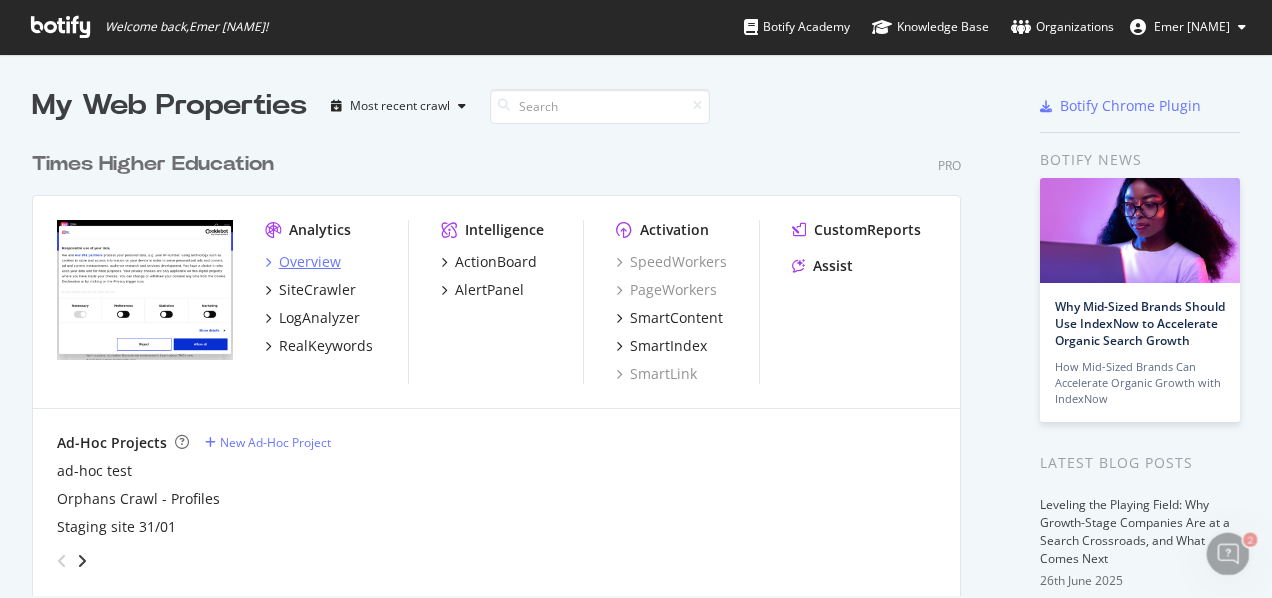 click on "Overview" at bounding box center [310, 262] 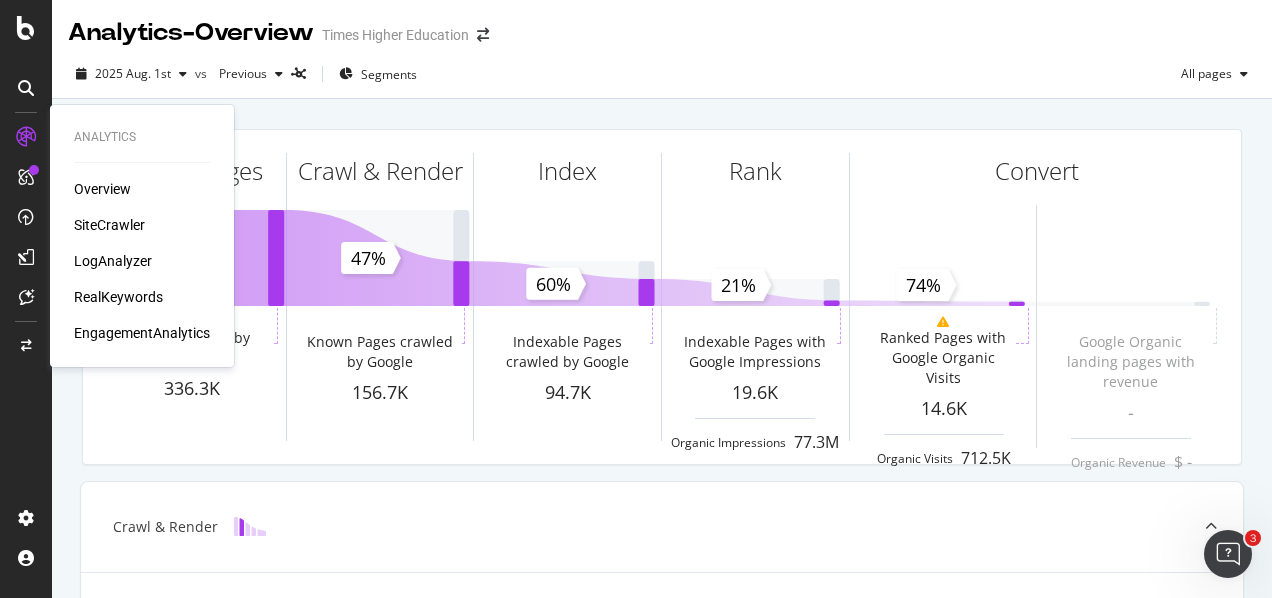 click on "SiteCrawler" at bounding box center [109, 225] 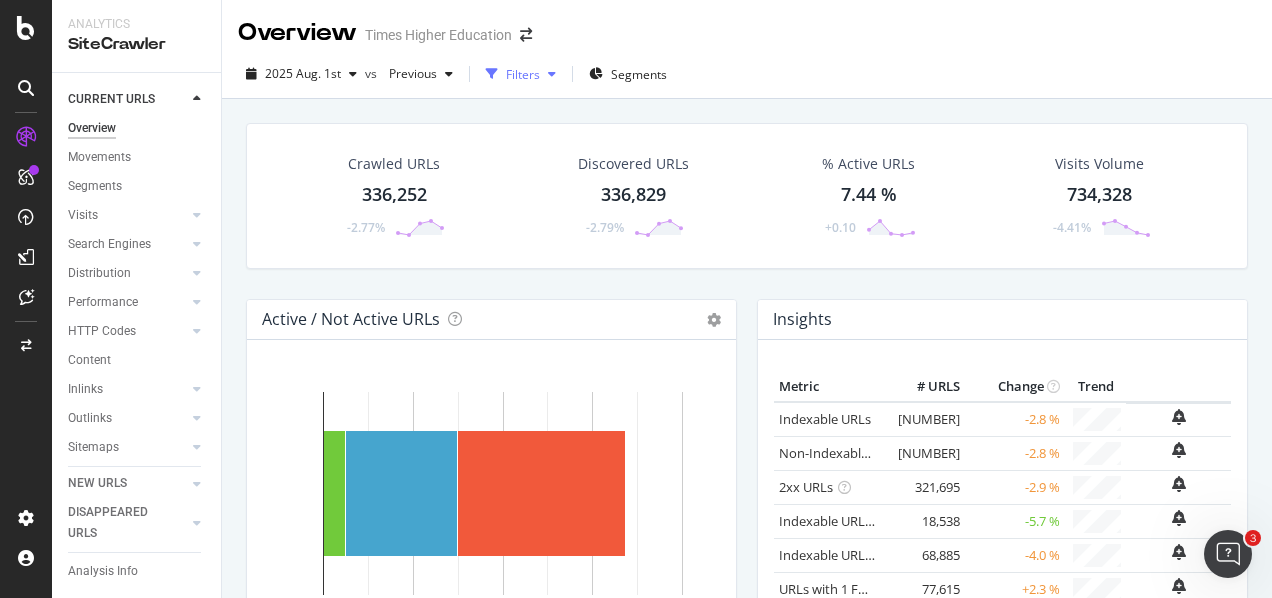 click at bounding box center [552, 74] 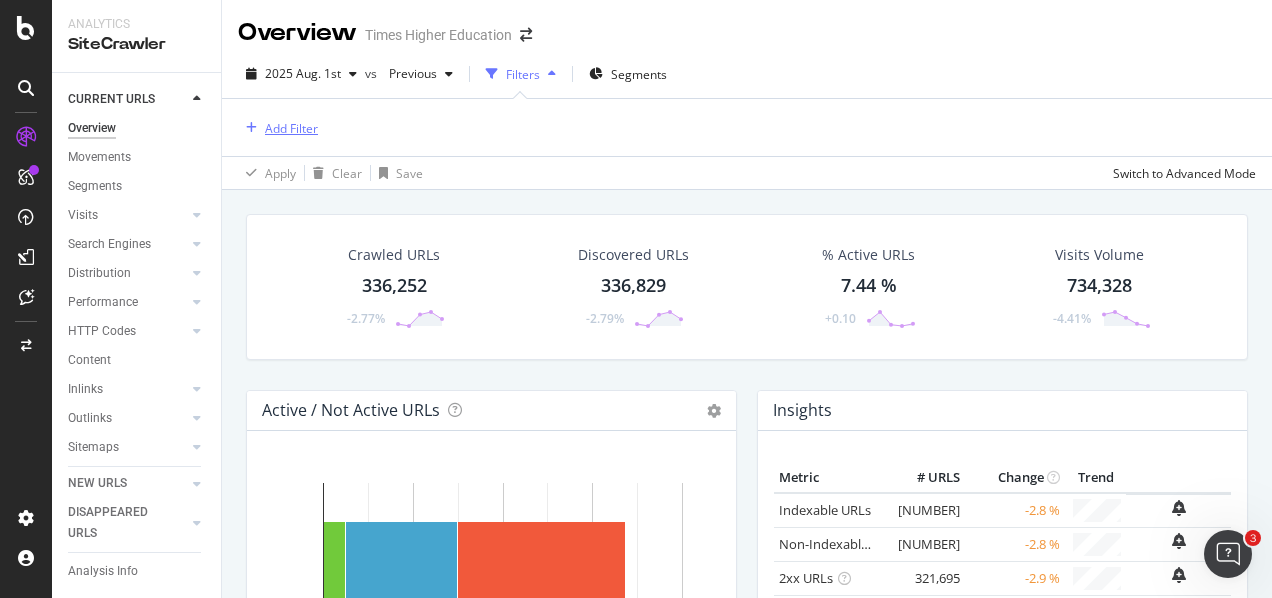 click on "Add Filter" at bounding box center (291, 128) 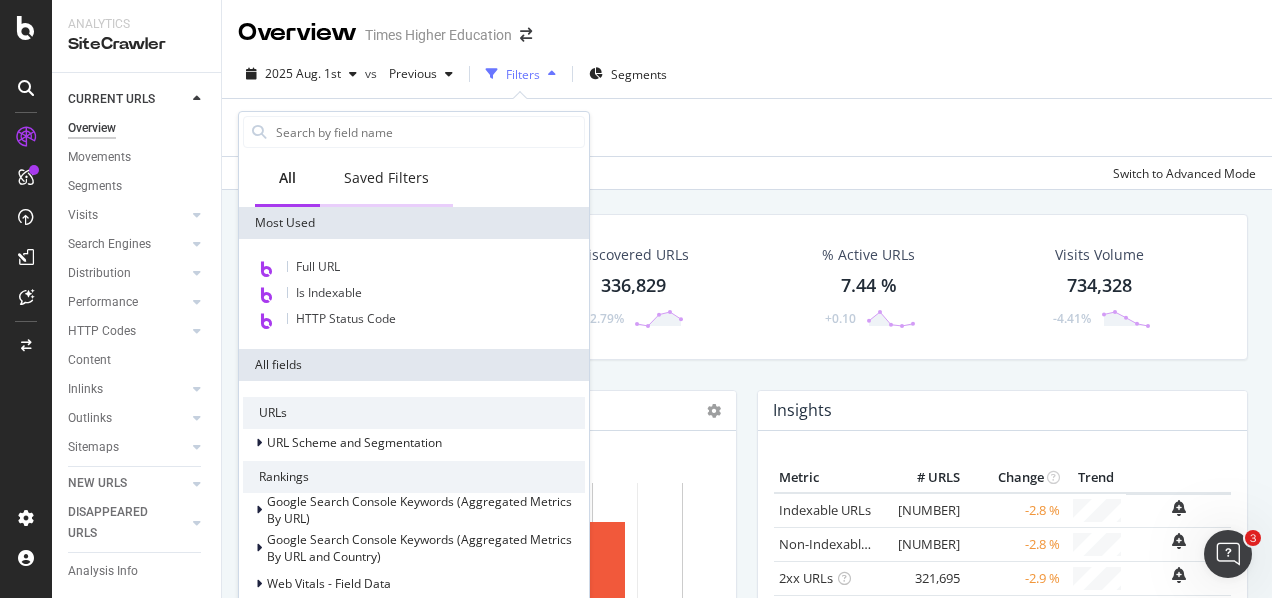 click on "Saved Filters" at bounding box center [386, 178] 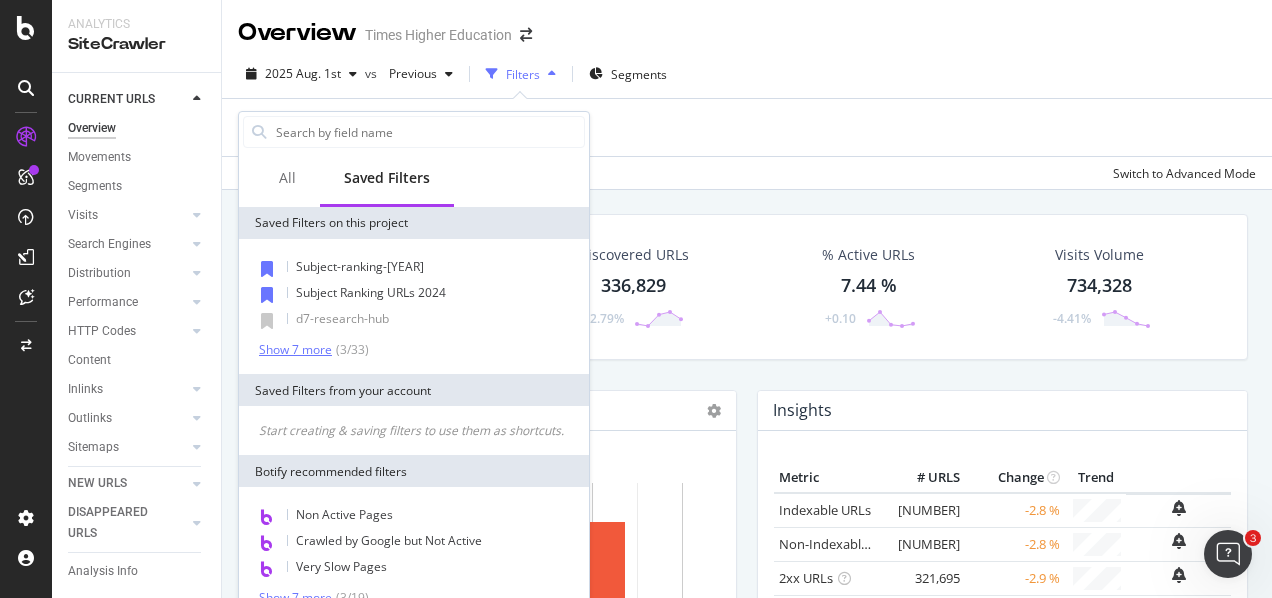 click on "Show 7 more" at bounding box center (295, 350) 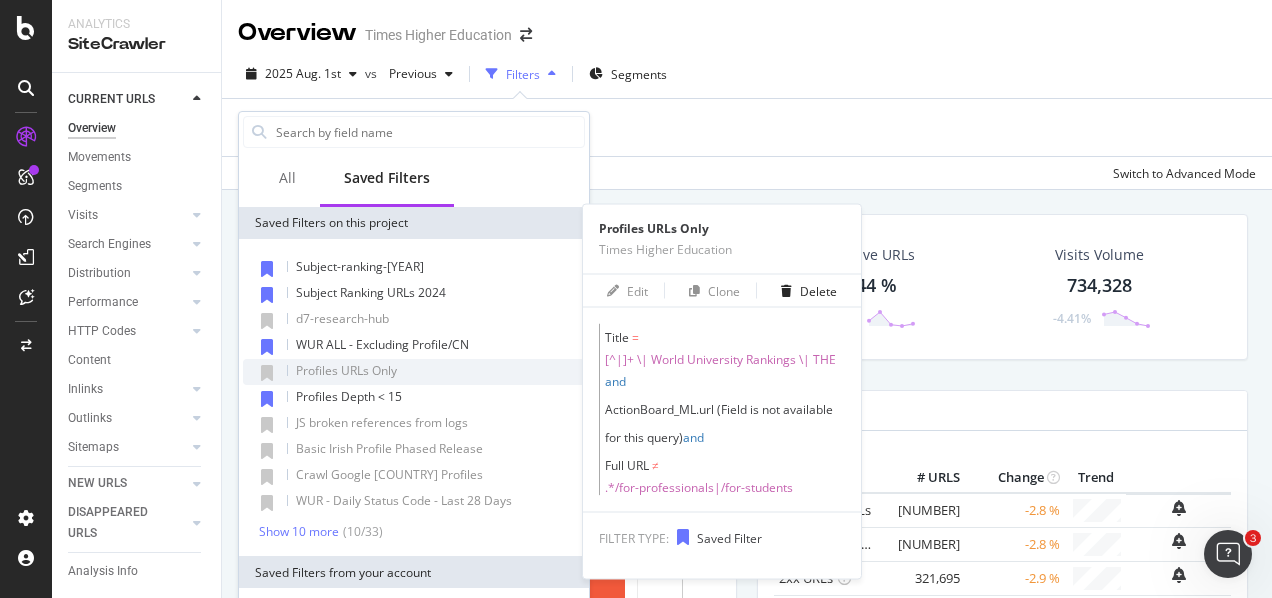 click on "Saved Filter" at bounding box center [729, 538] 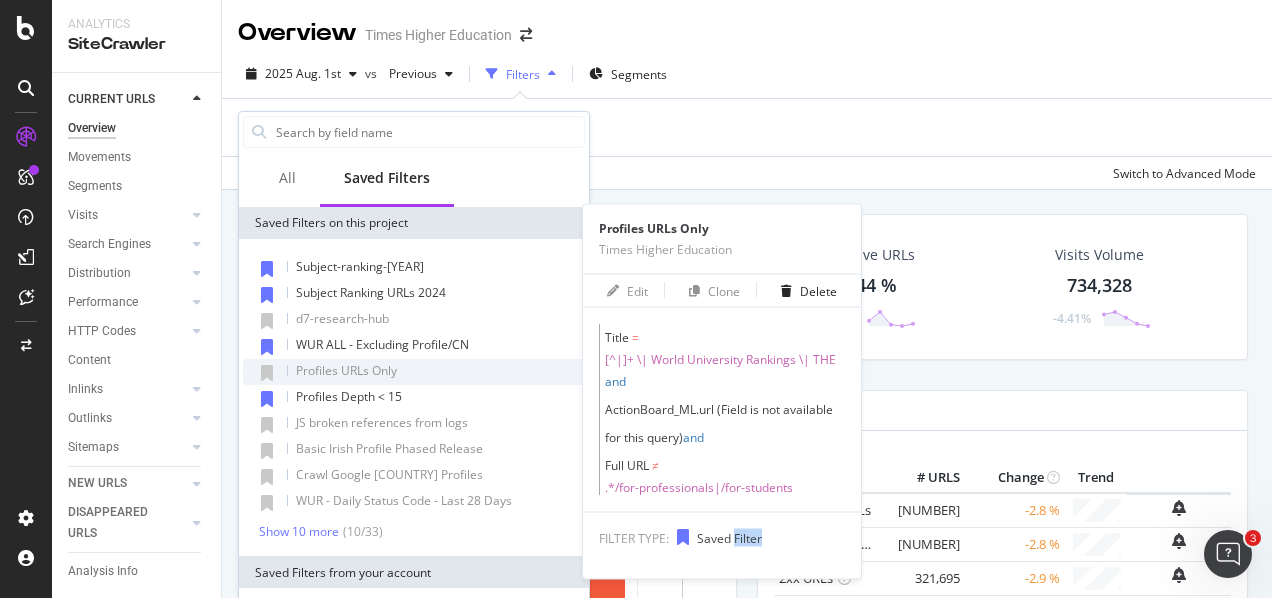 click on "Saved Filter" at bounding box center [729, 538] 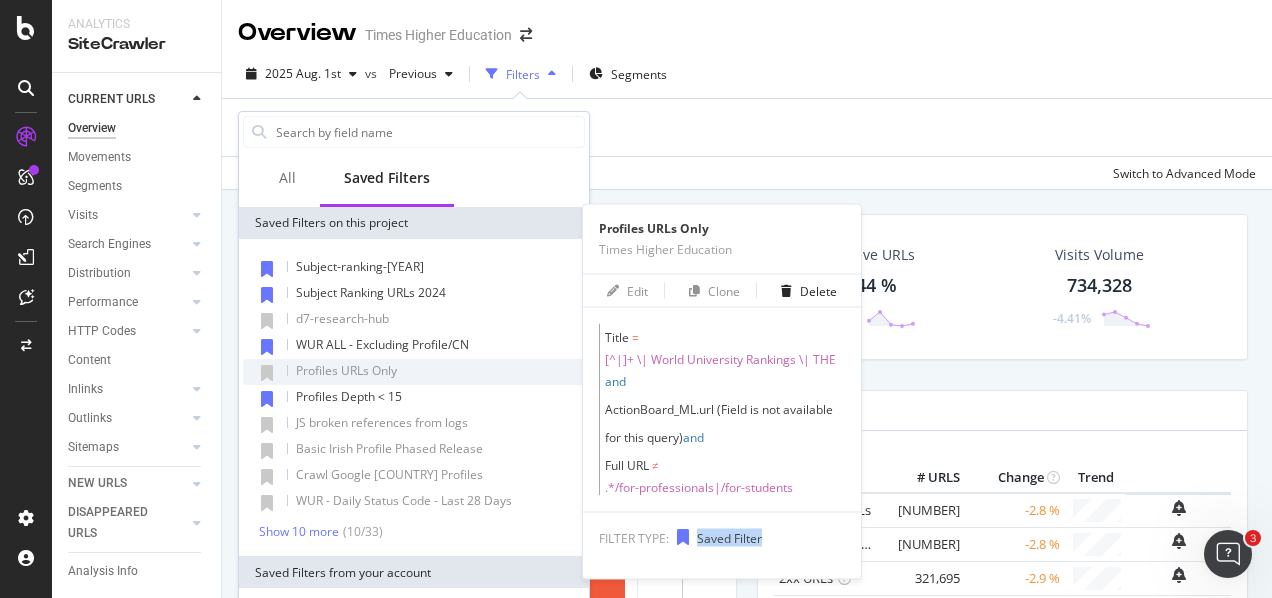click on "Saved Filter" at bounding box center (729, 538) 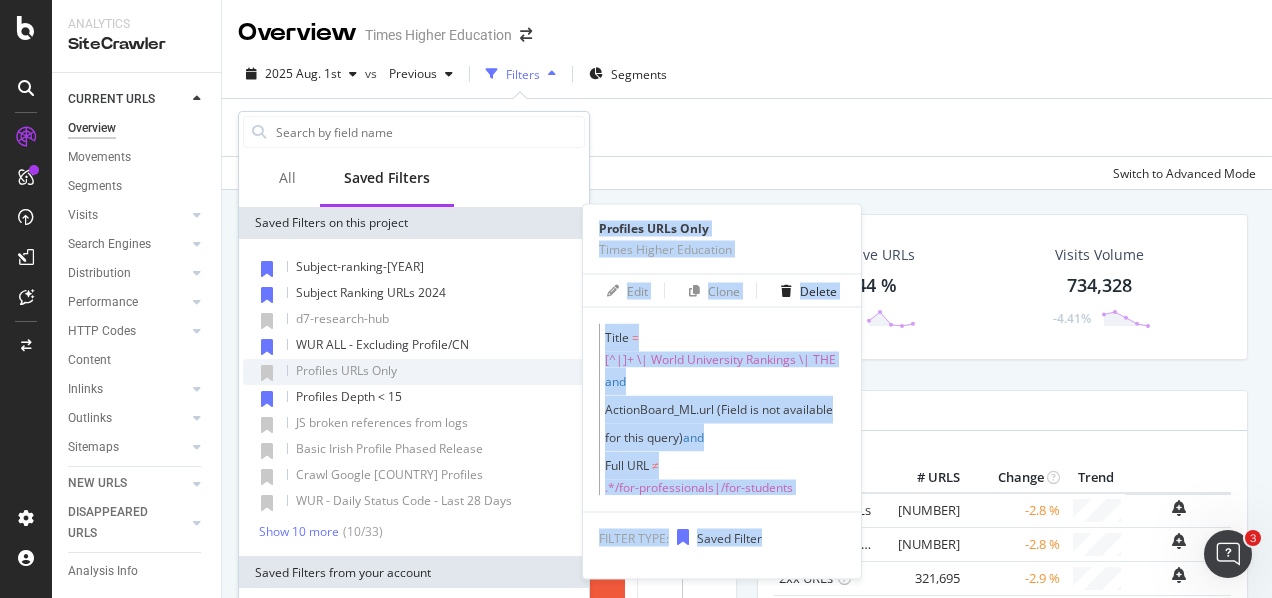 click on "[^|]+ \| World University Rankings \| THE" at bounding box center (725, 360) 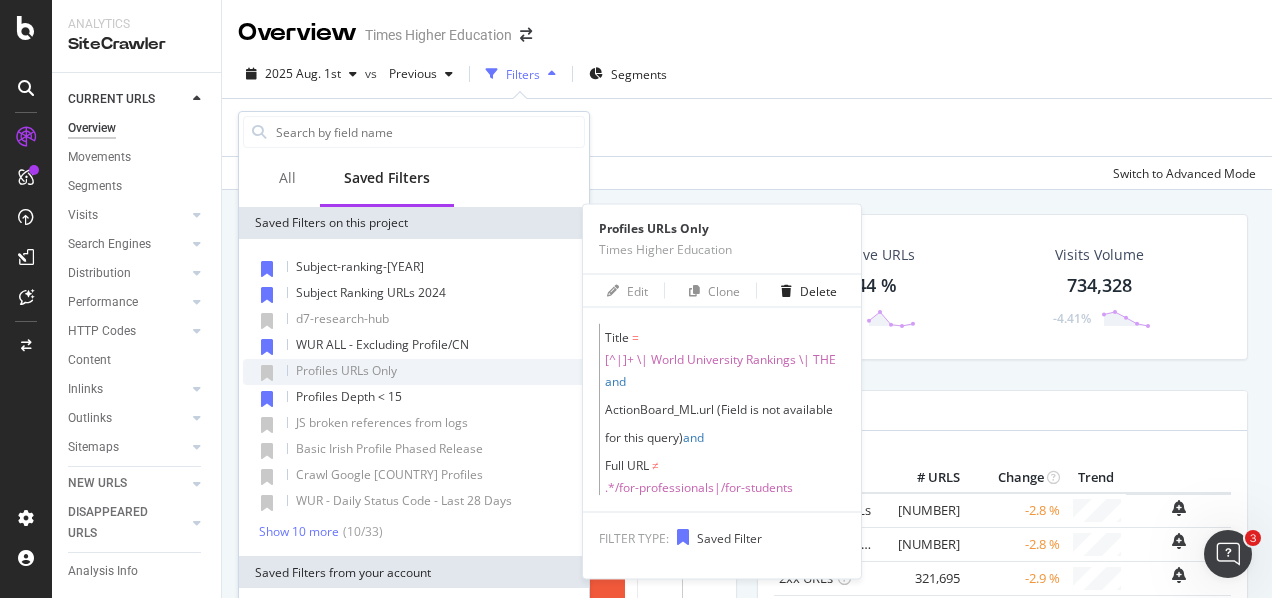 click on "[^|]+ \| World University Rankings \| THE" at bounding box center (725, 360) 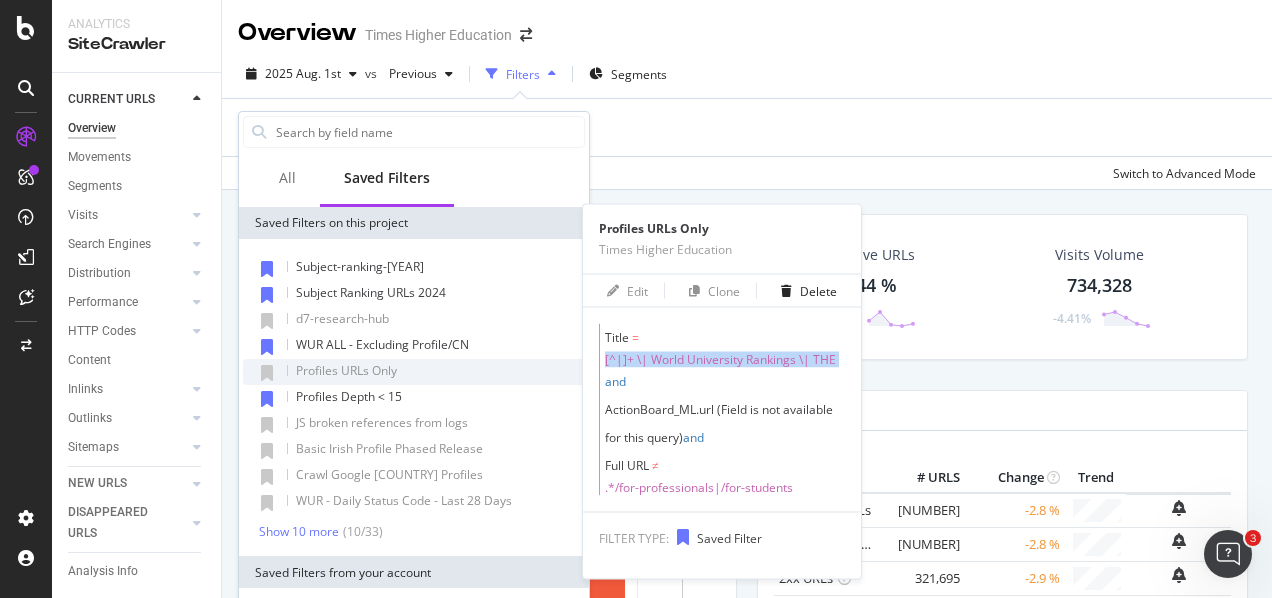 click on "[^|]+ \| World University Rankings \| THE" at bounding box center (725, 360) 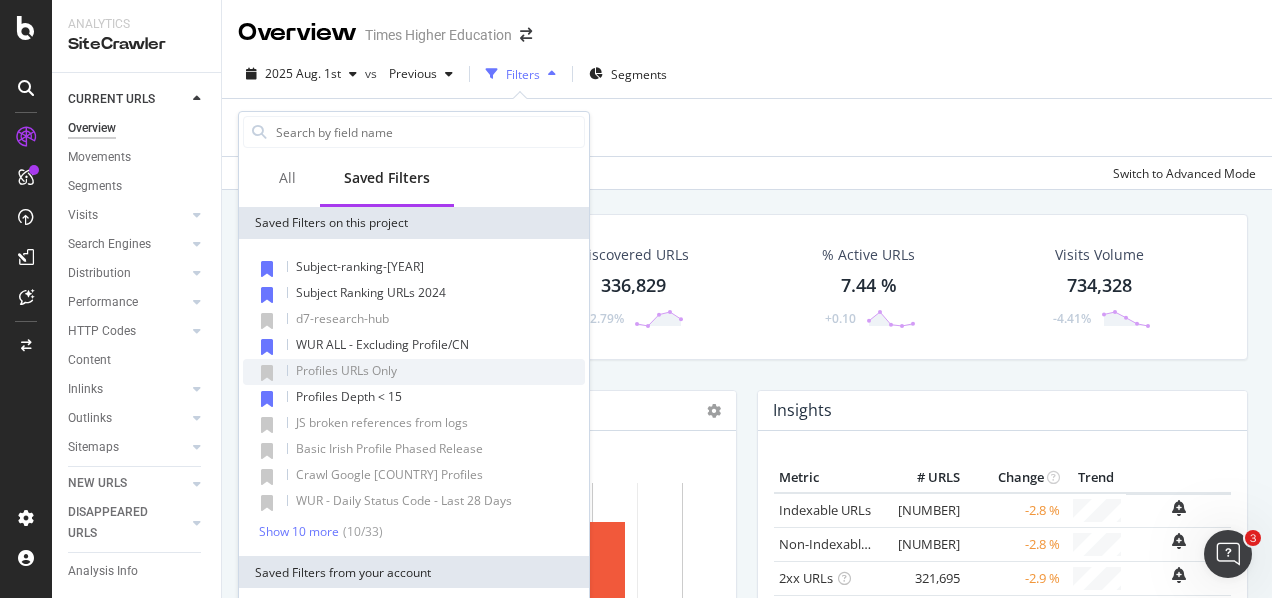 click on "Insights" at bounding box center (1002, 411) 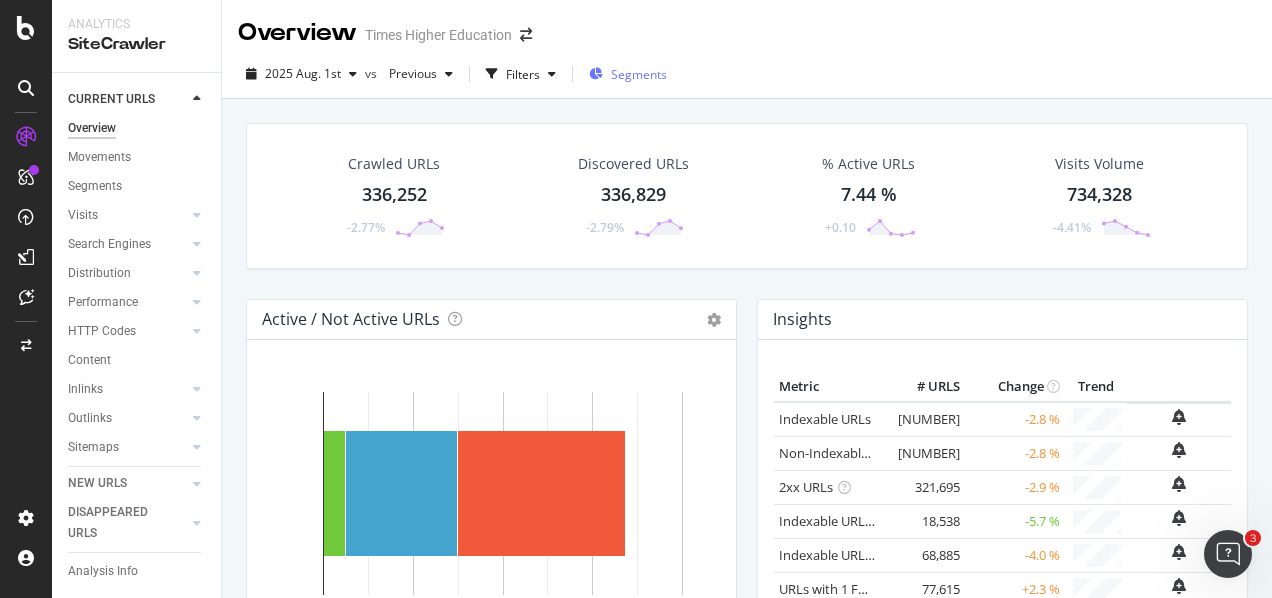 click on "Segments" at bounding box center [628, 74] 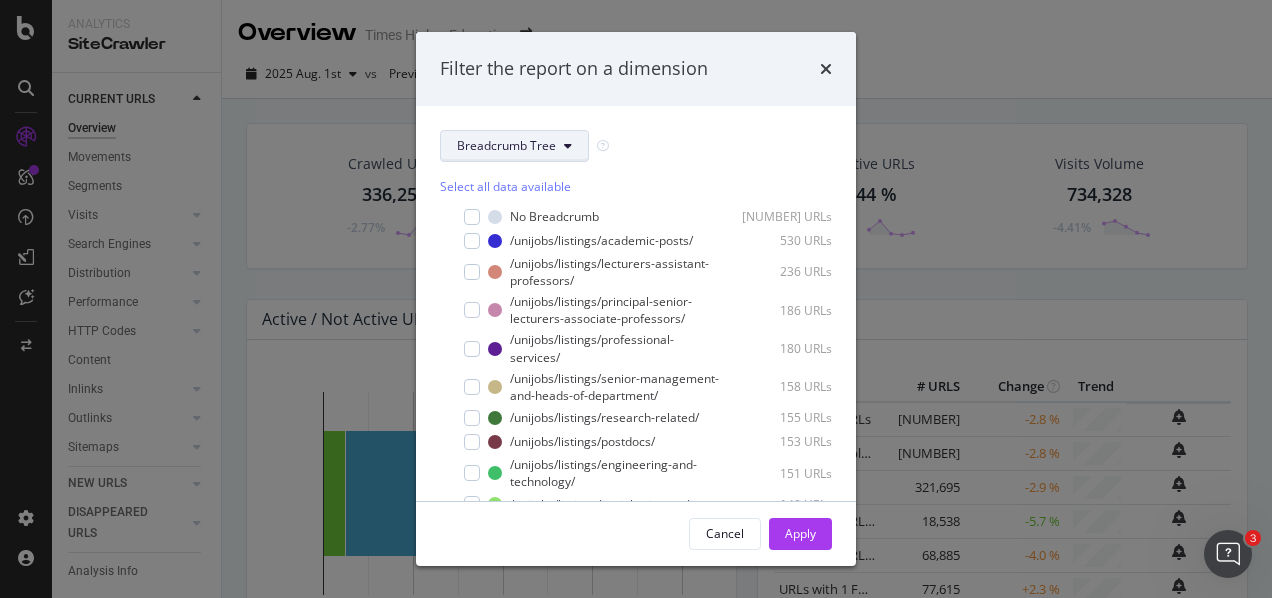 click on "Breadcrumb Tree" at bounding box center (514, 146) 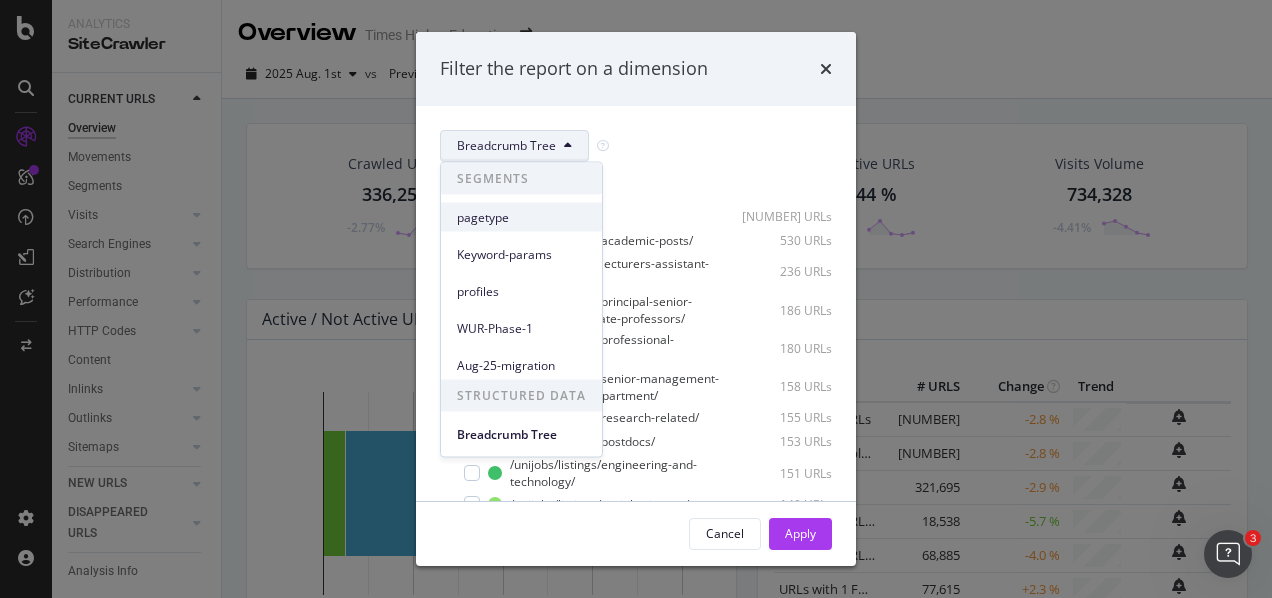 click on "pagetype" at bounding box center (521, 217) 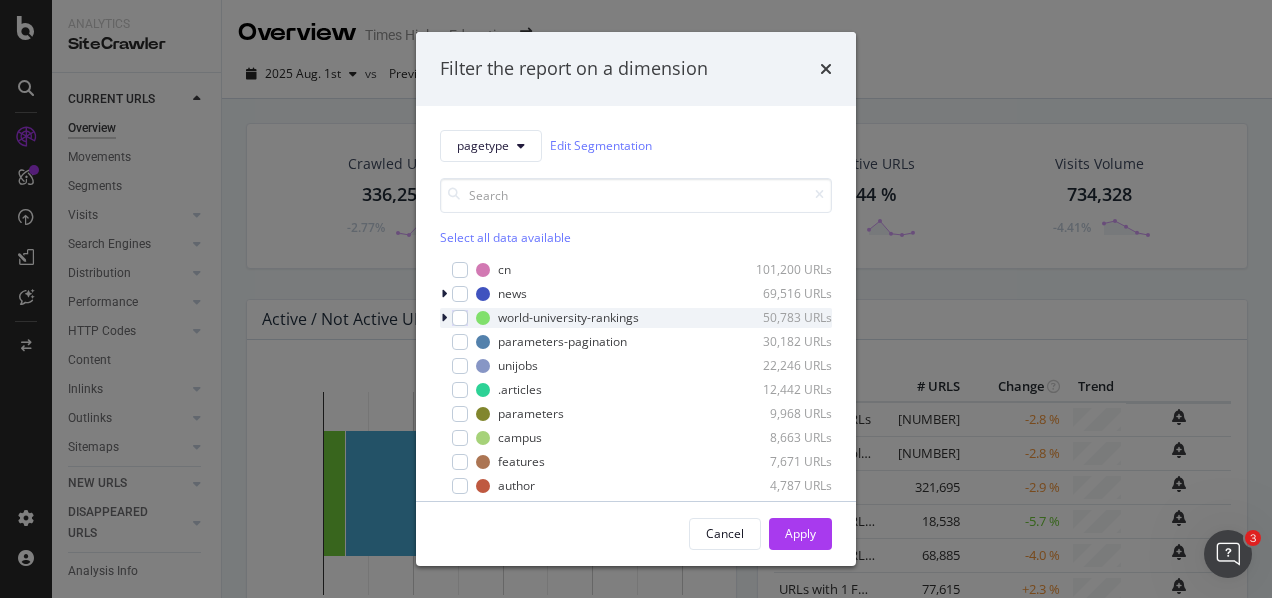 click at bounding box center [444, 318] 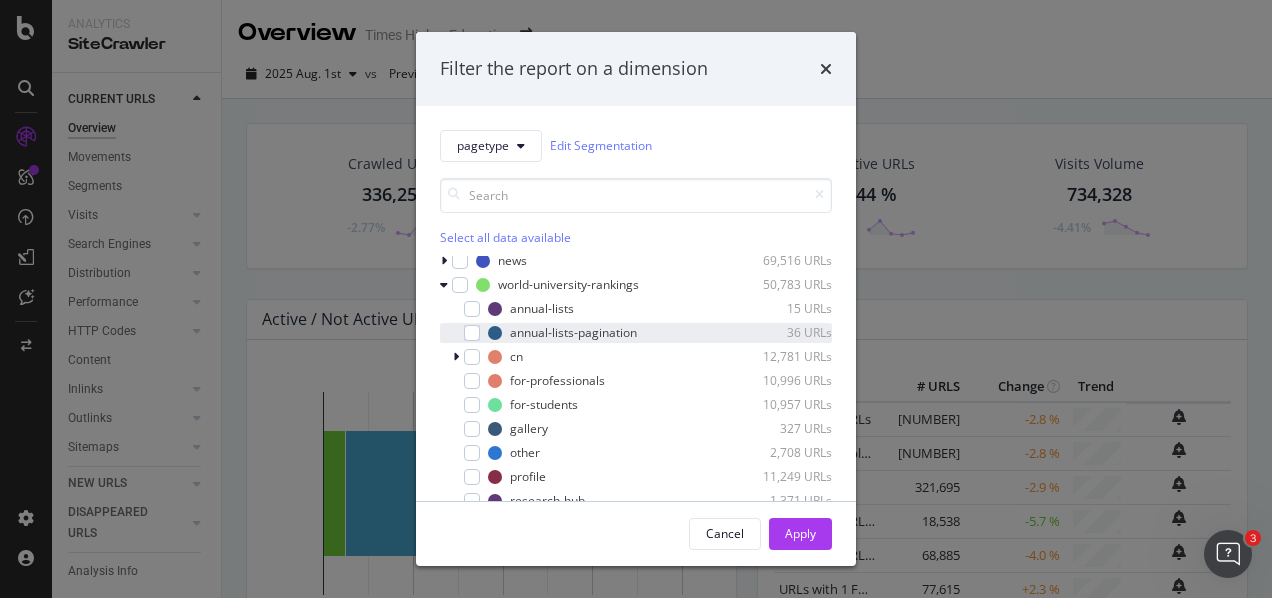 scroll, scrollTop: 71, scrollLeft: 0, axis: vertical 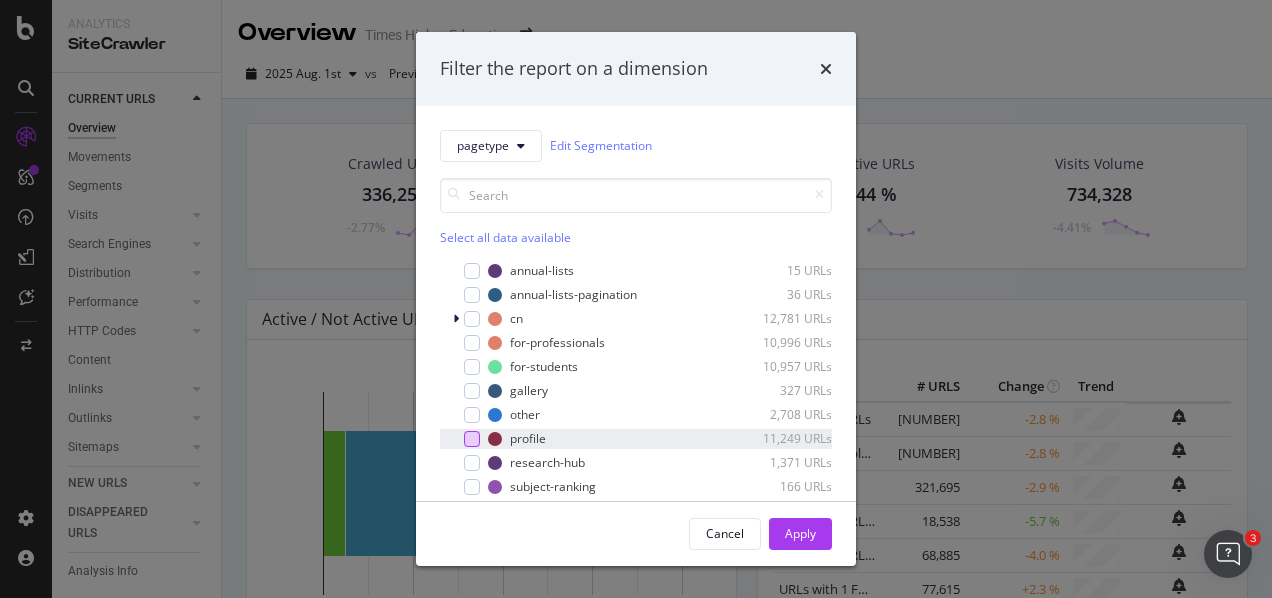 click at bounding box center (472, 439) 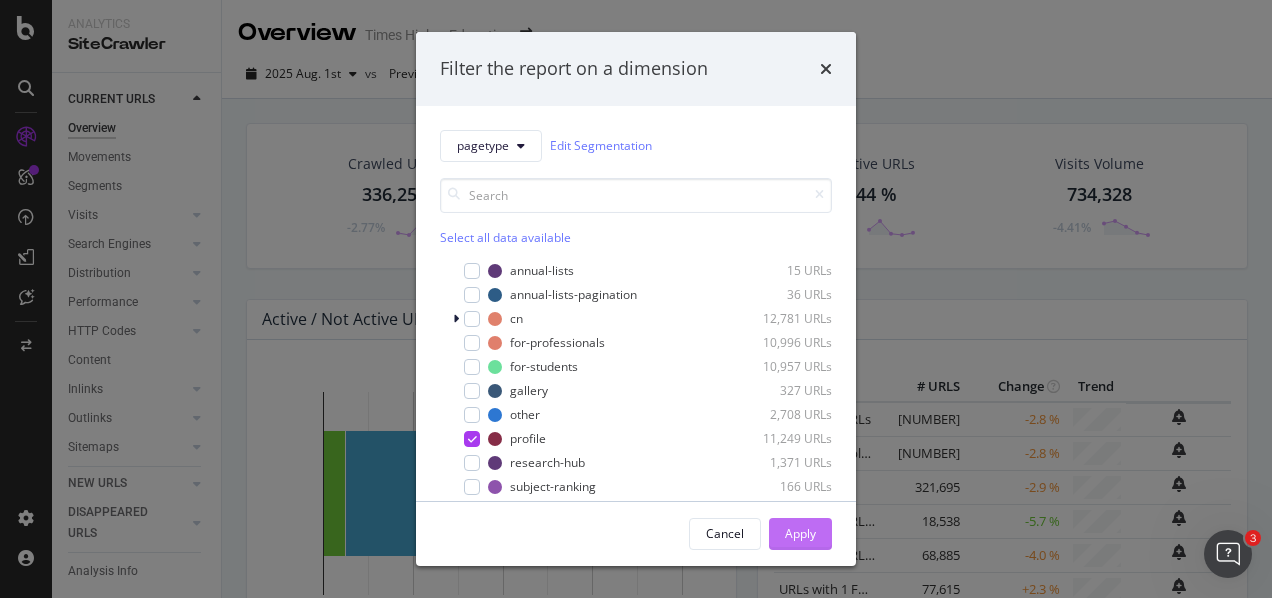 click on "Apply" at bounding box center [800, 533] 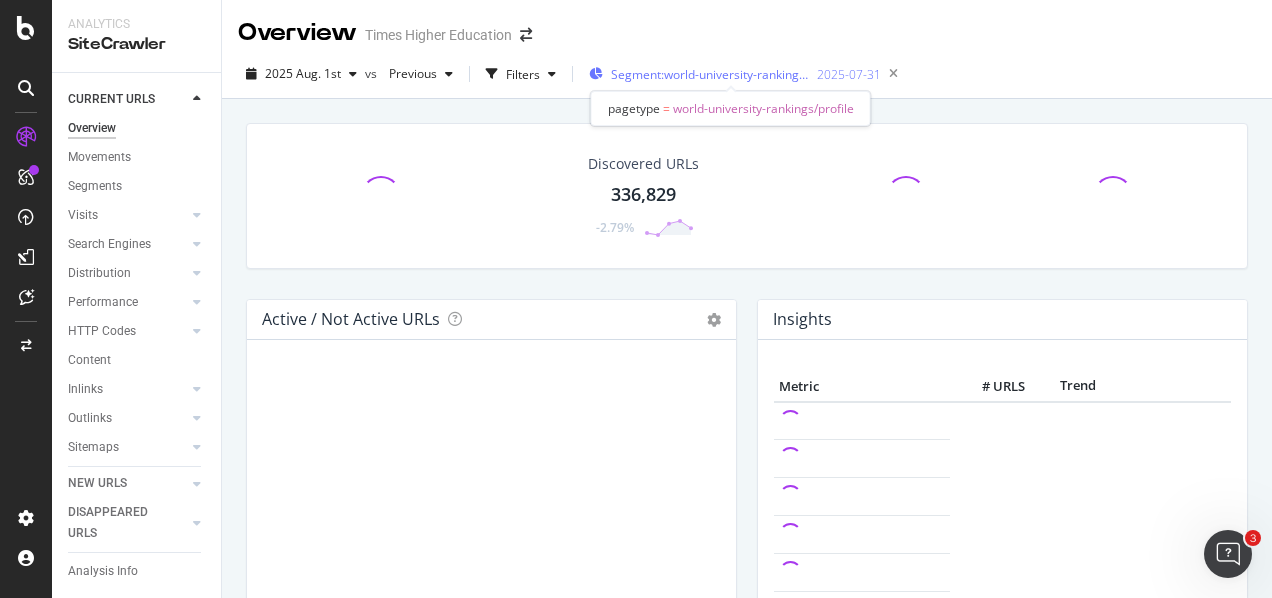 click on "Segment: world-university-rankings/profile" at bounding box center [711, 74] 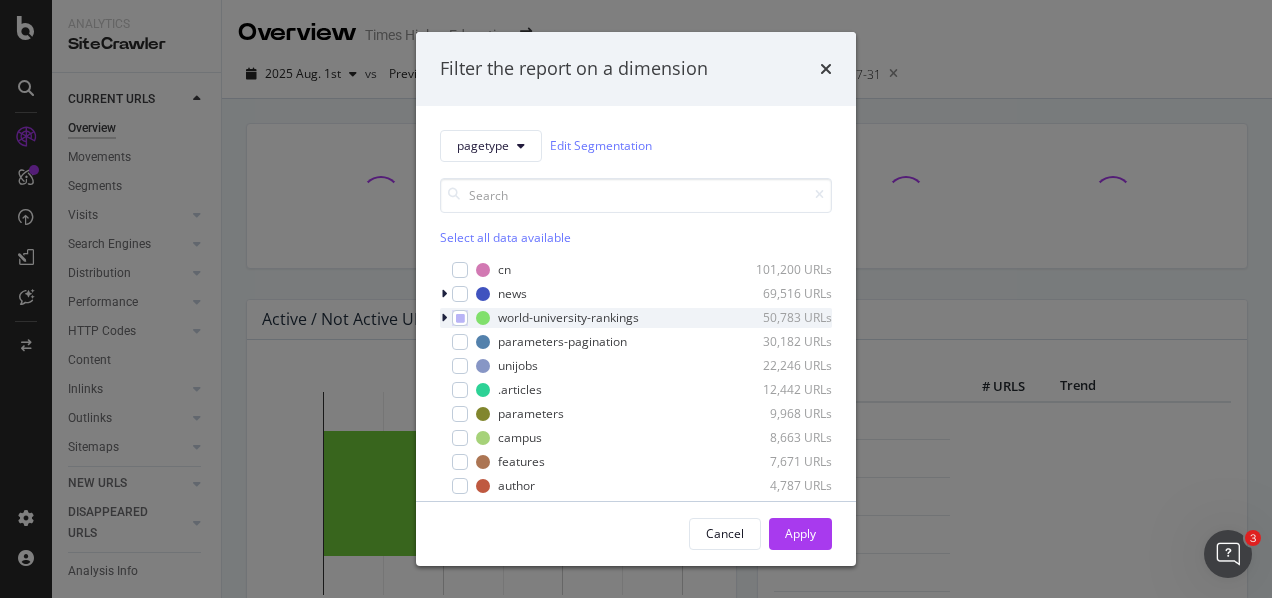 click at bounding box center [444, 318] 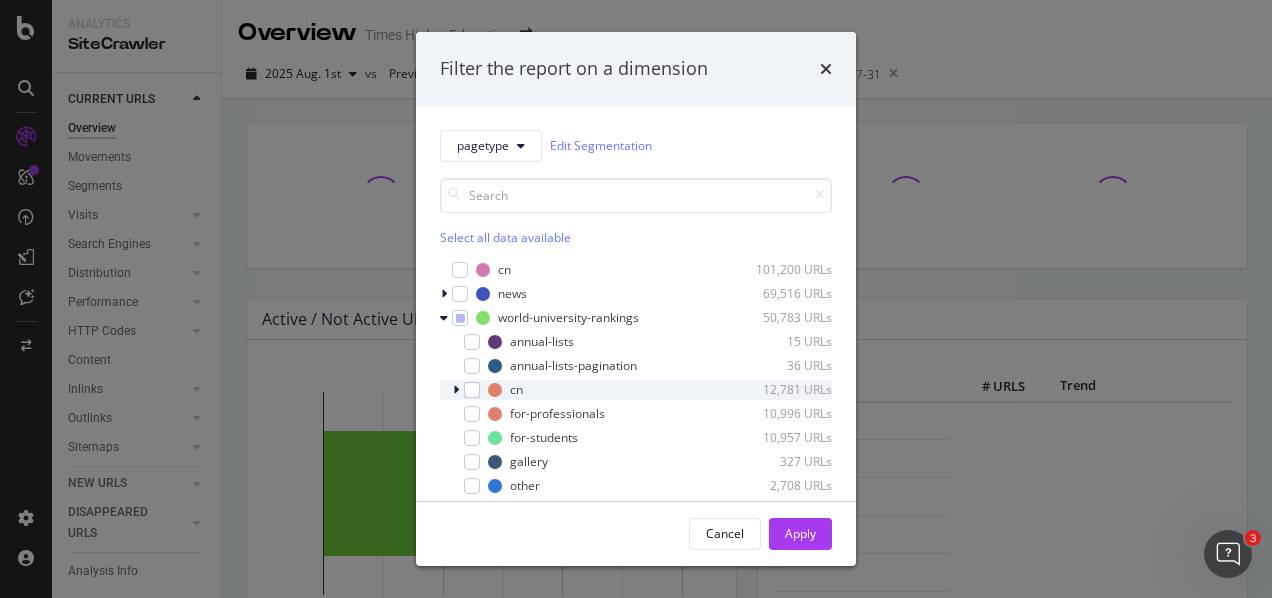 click on "cn 12,781   URLs" at bounding box center (636, 390) 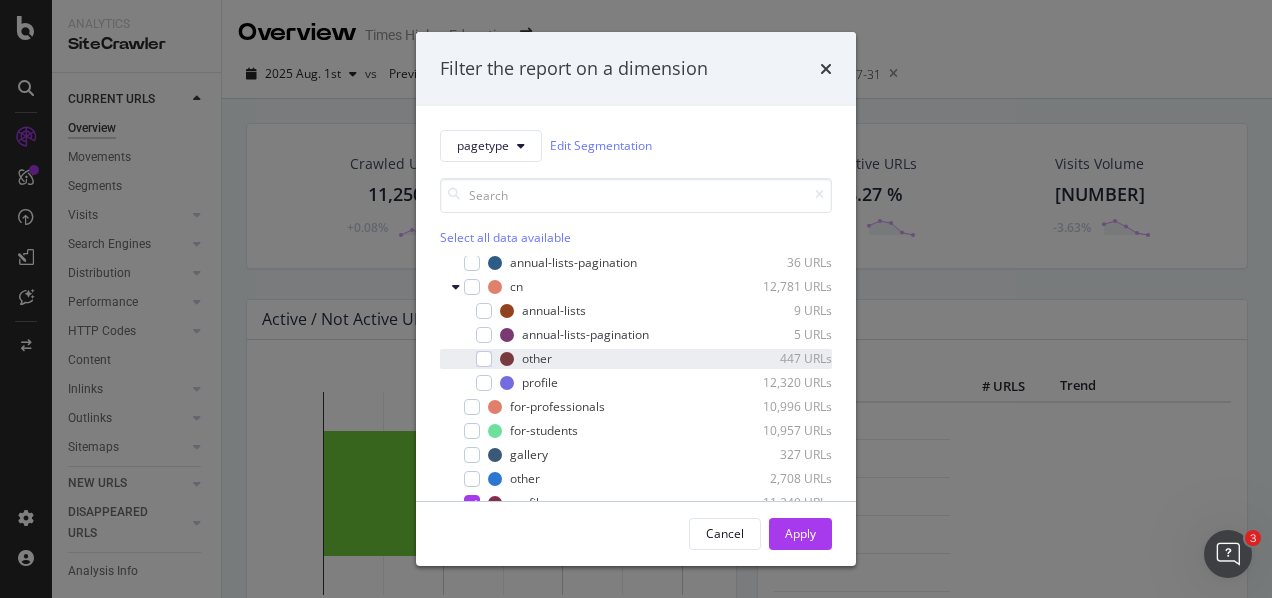 scroll, scrollTop: 80, scrollLeft: 0, axis: vertical 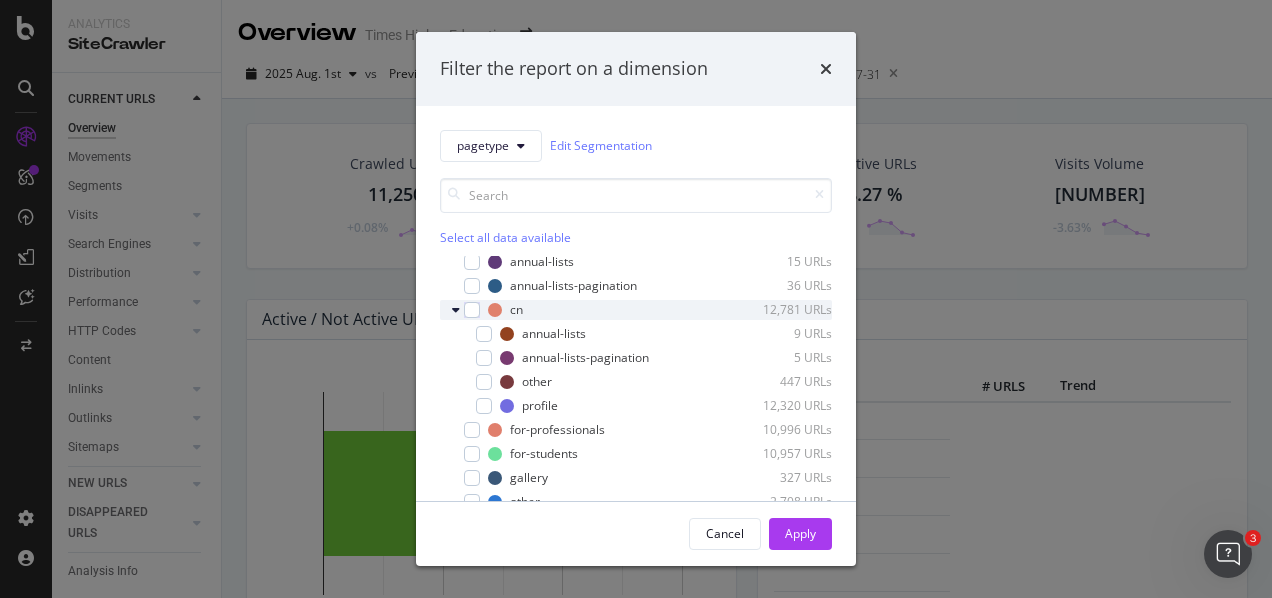 click at bounding box center (458, 310) 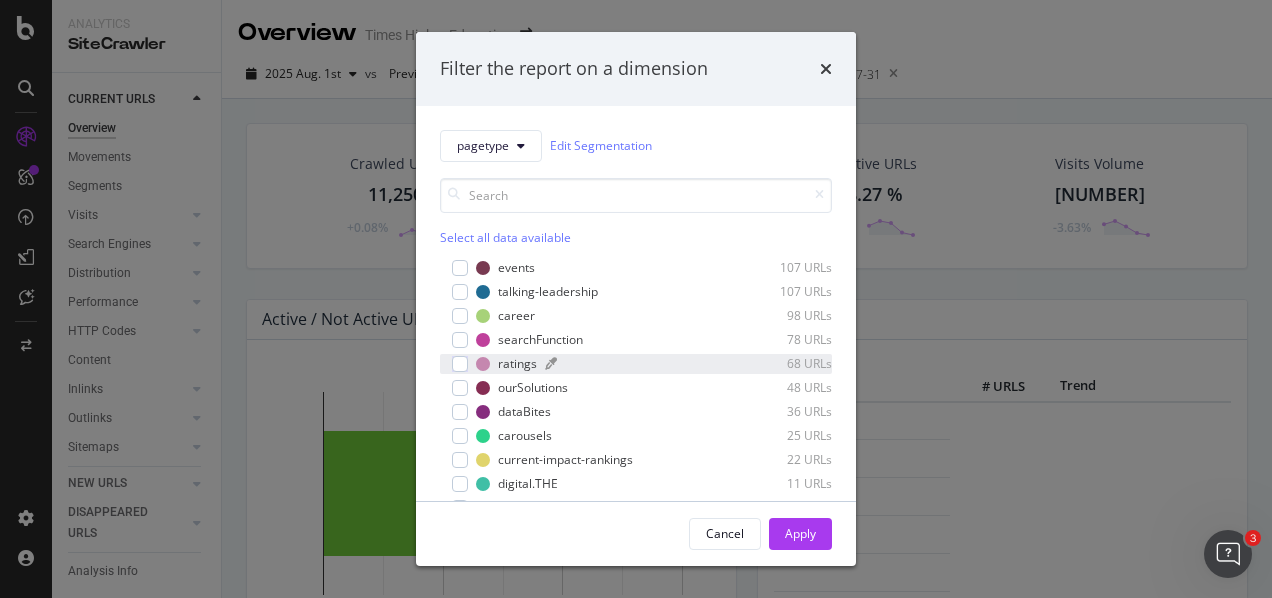 scroll, scrollTop: 918, scrollLeft: 0, axis: vertical 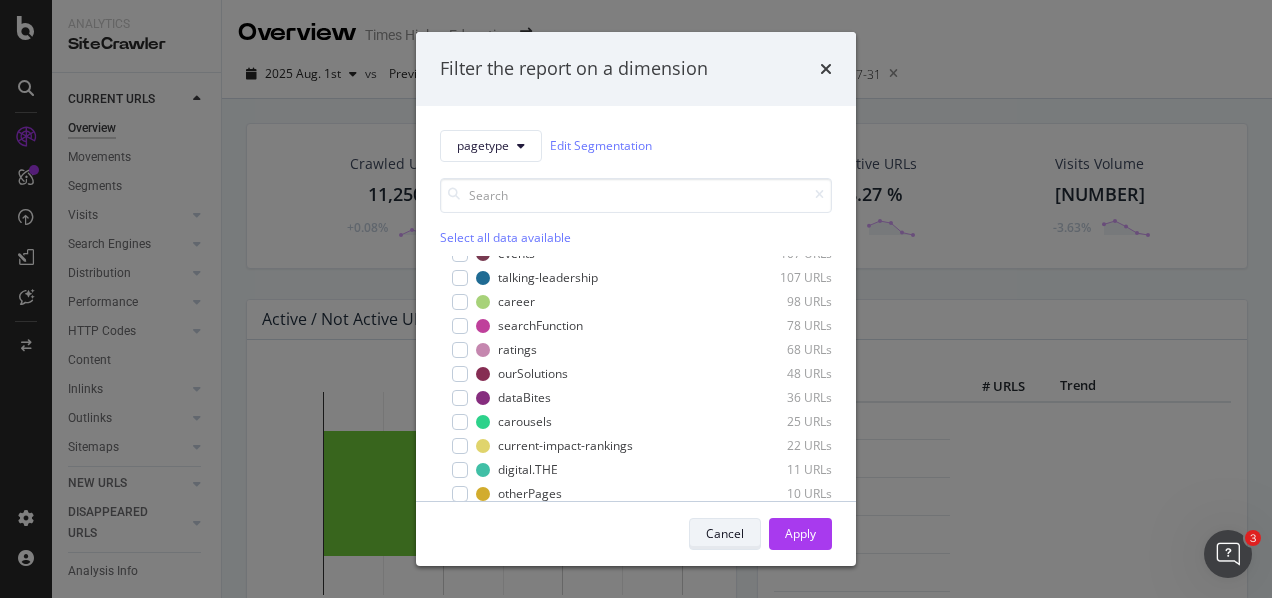 click on "Cancel" at bounding box center (725, 534) 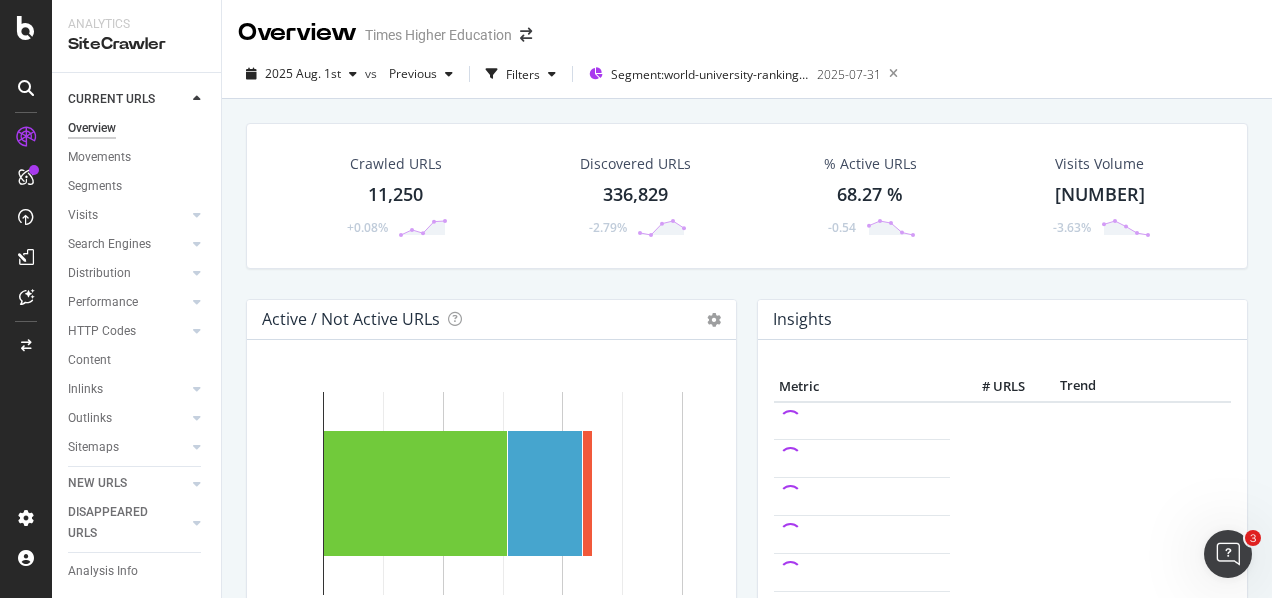 click on "11,250" at bounding box center [395, 195] 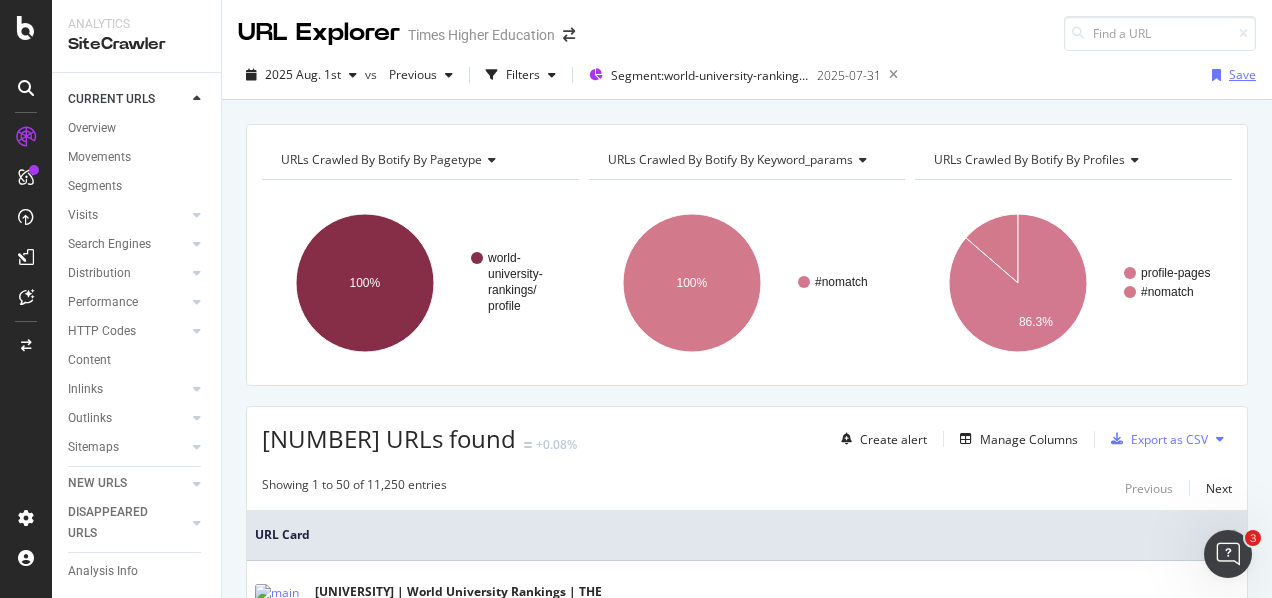click at bounding box center [1216, 75] 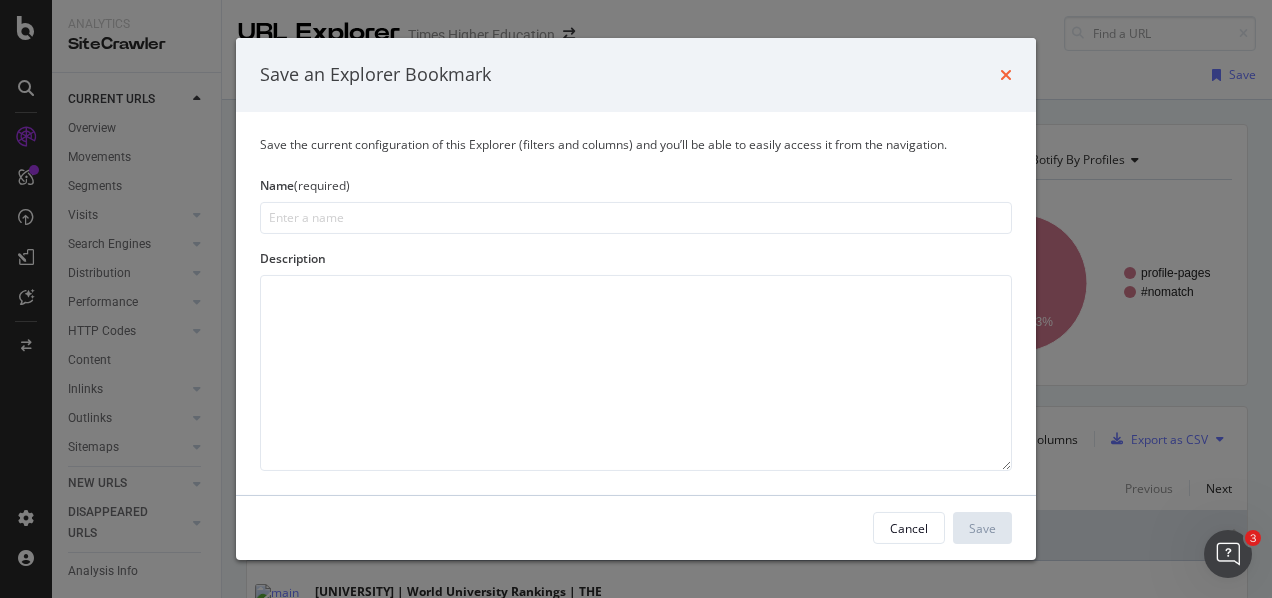 click at bounding box center [1006, 75] 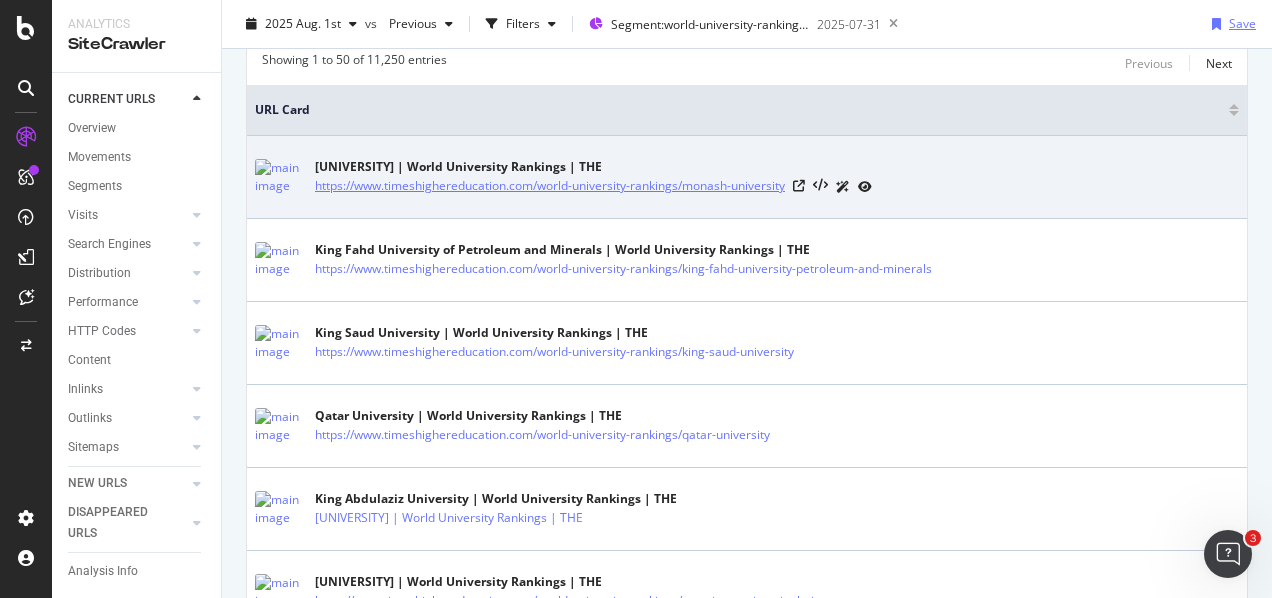 scroll, scrollTop: 0, scrollLeft: 0, axis: both 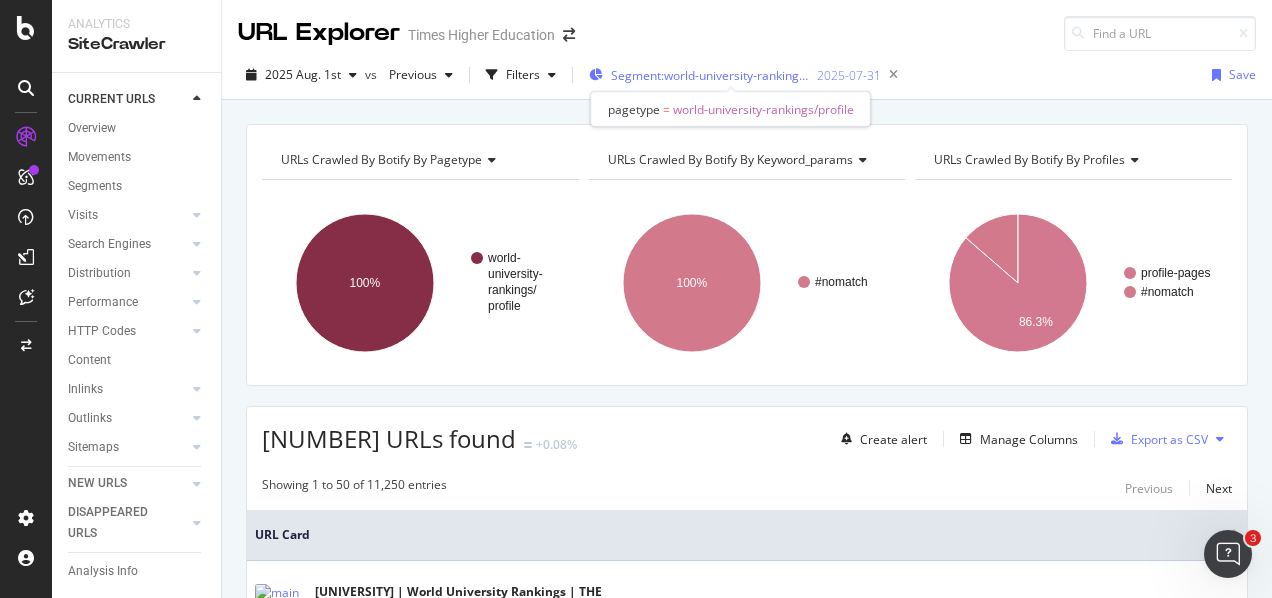 click on "Segment: world-university-rankings/profile 2025-07-31" at bounding box center [731, 75] 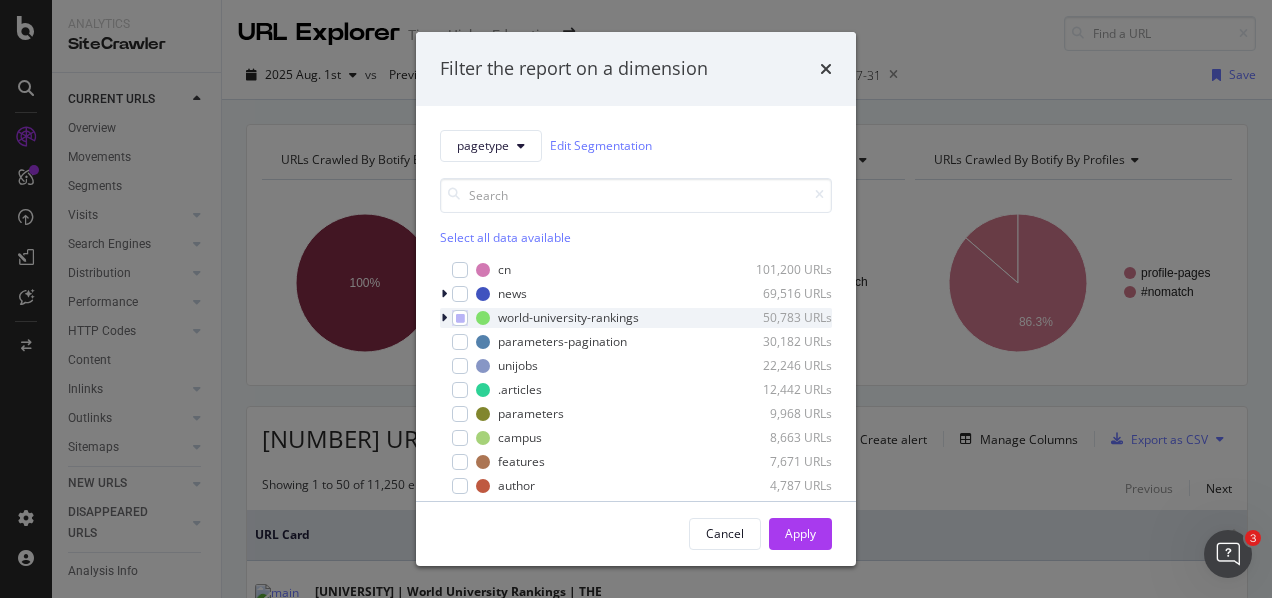 click at bounding box center (444, 318) 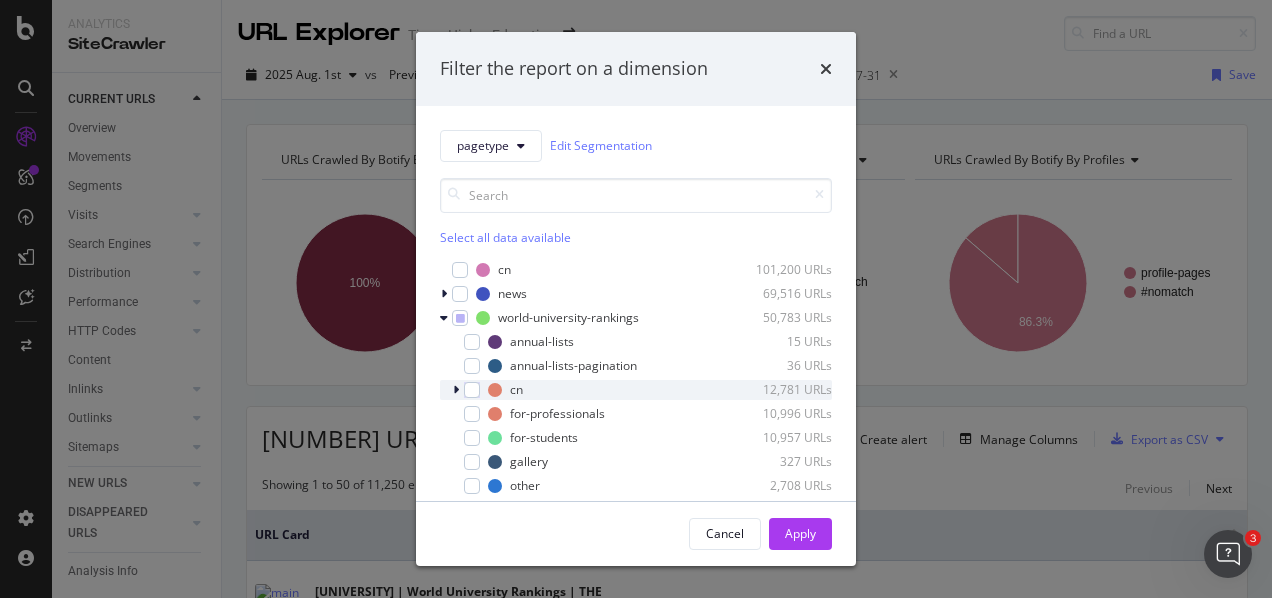 click at bounding box center [456, 390] 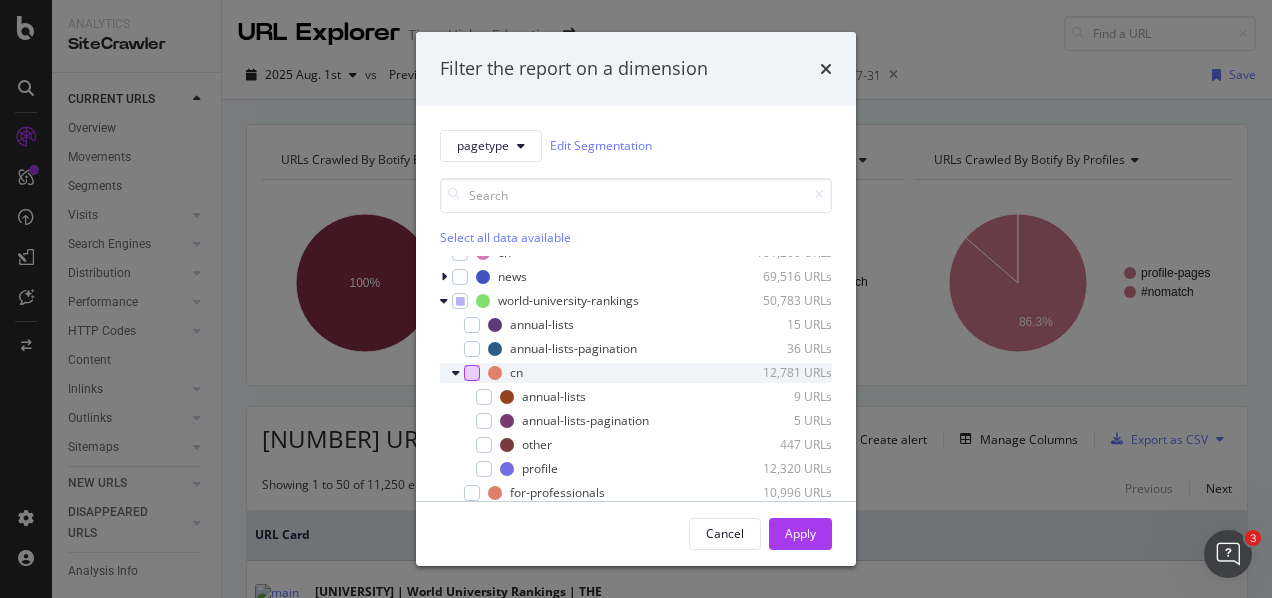 scroll, scrollTop: 32, scrollLeft: 0, axis: vertical 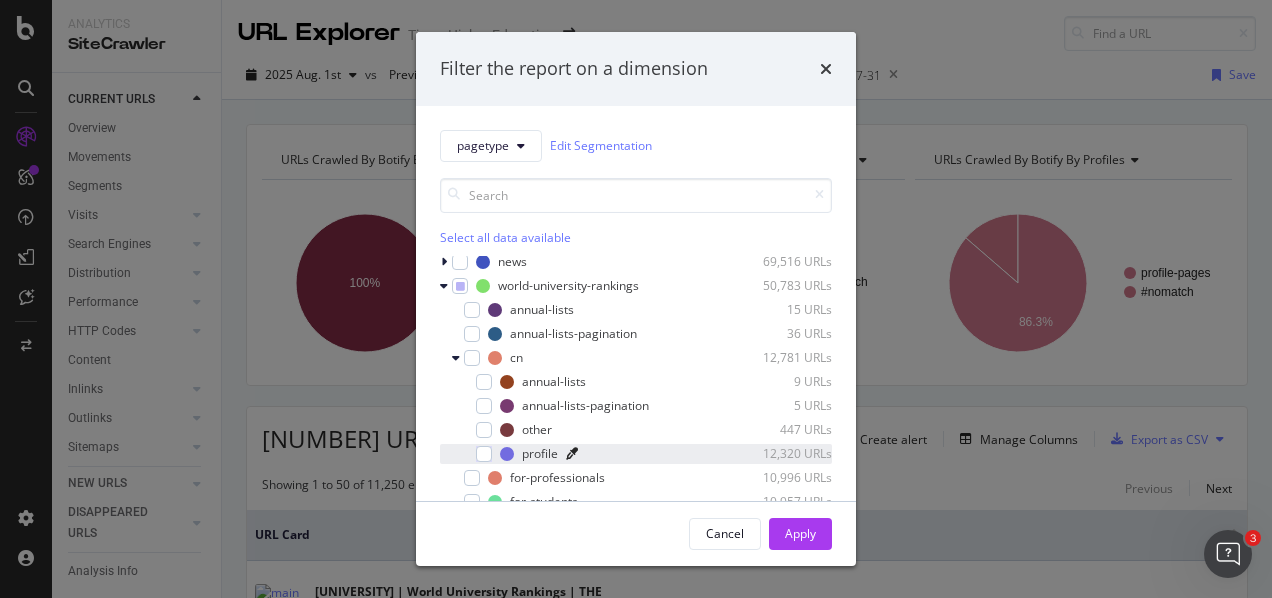 click at bounding box center (572, 454) 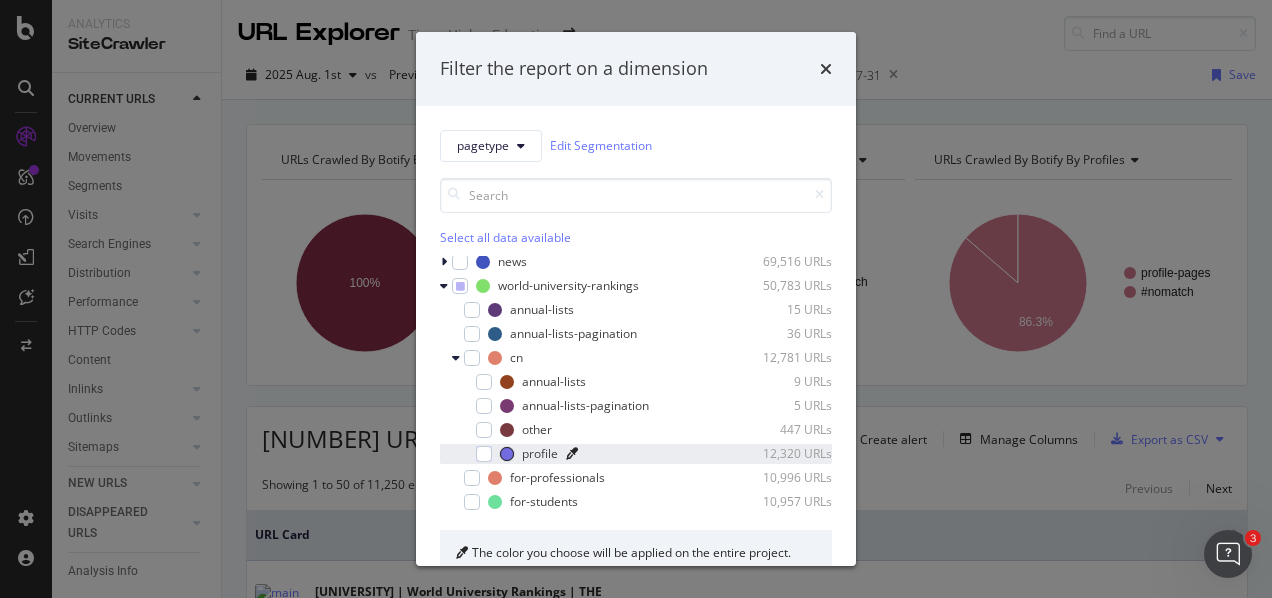 click at bounding box center (572, 454) 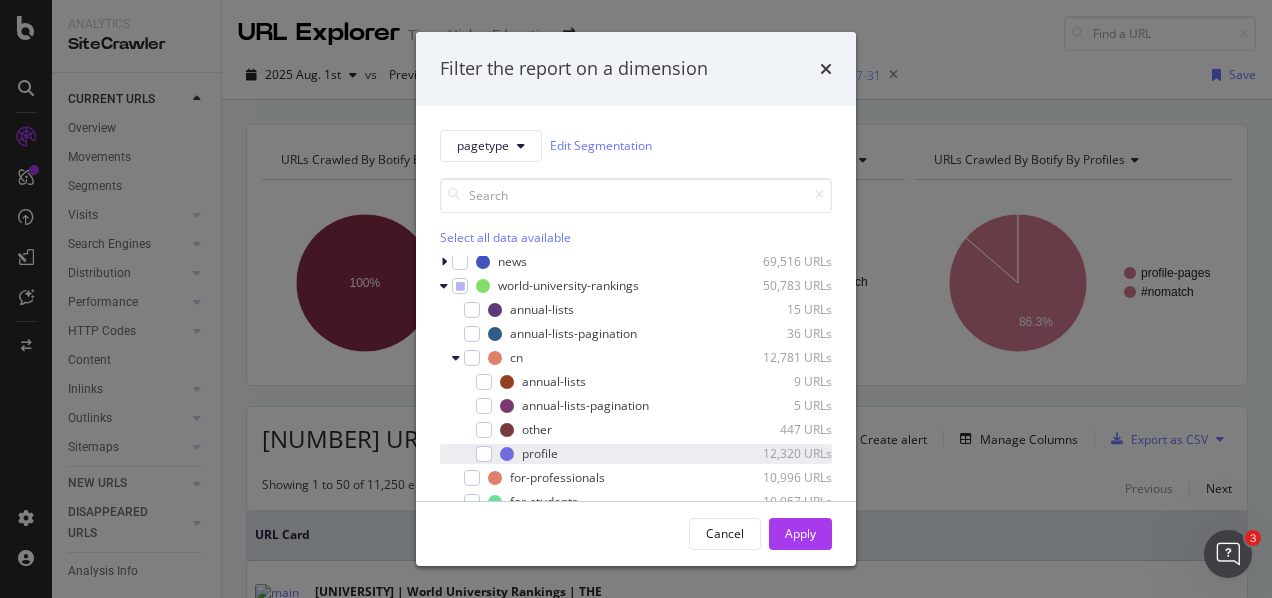 click at bounding box center [826, 69] 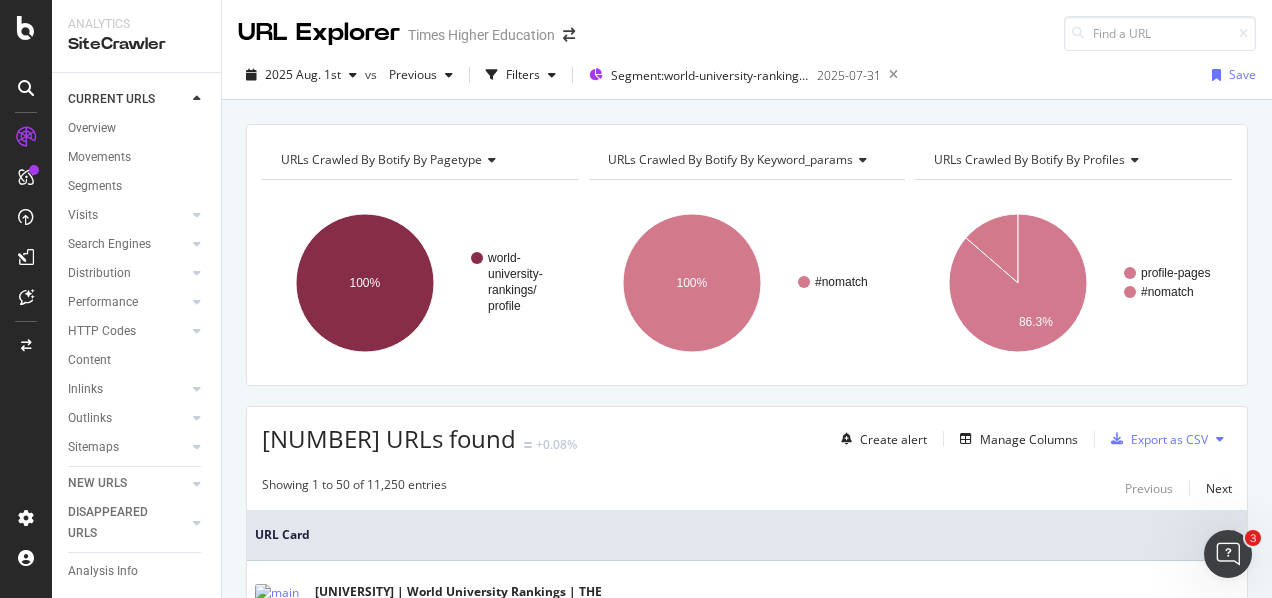 click on "2025 Aug. 1st vs Previous Filters Segment:  world-university-rankings/profile 2025-07-31 Save" at bounding box center [747, 79] 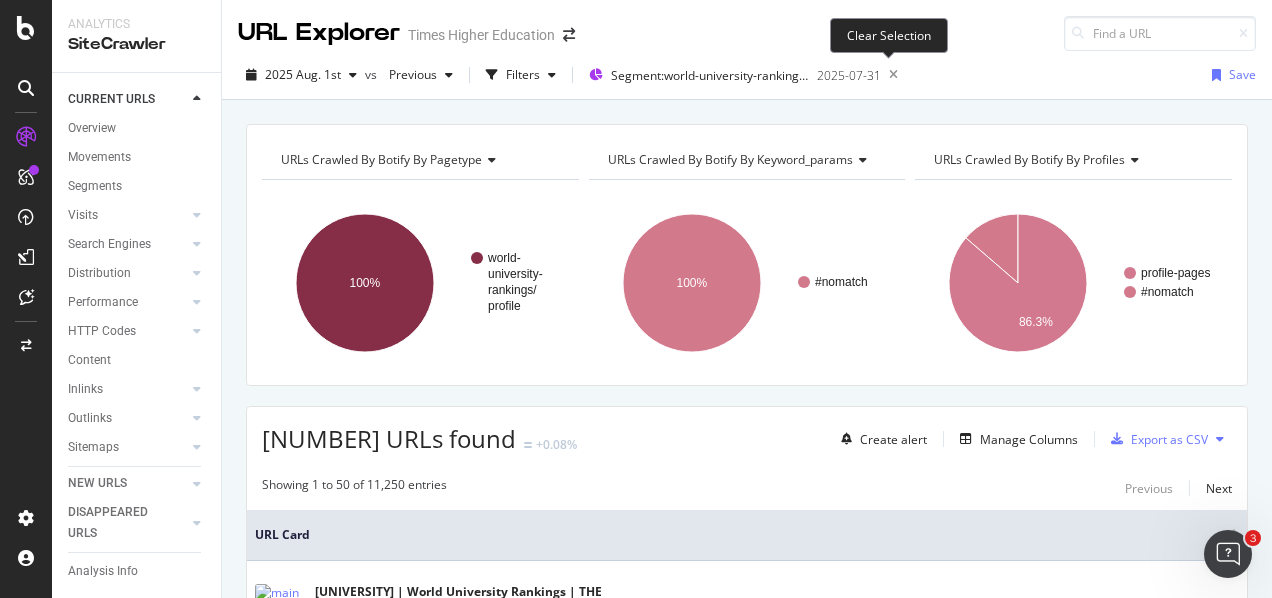 click at bounding box center [893, 75] 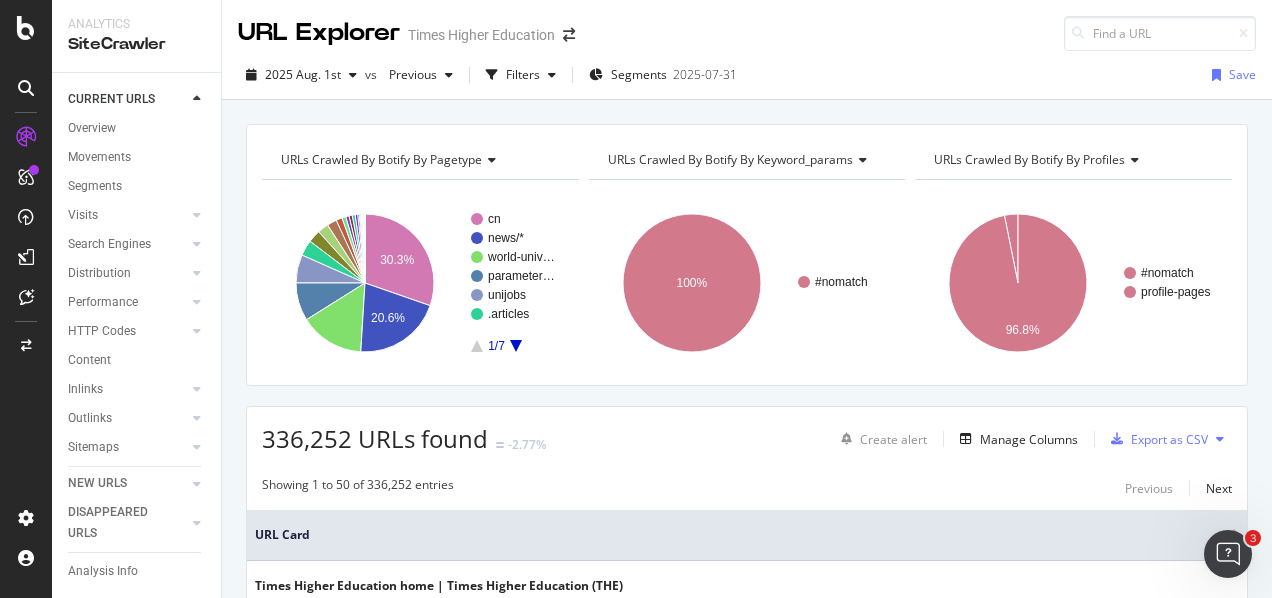 click 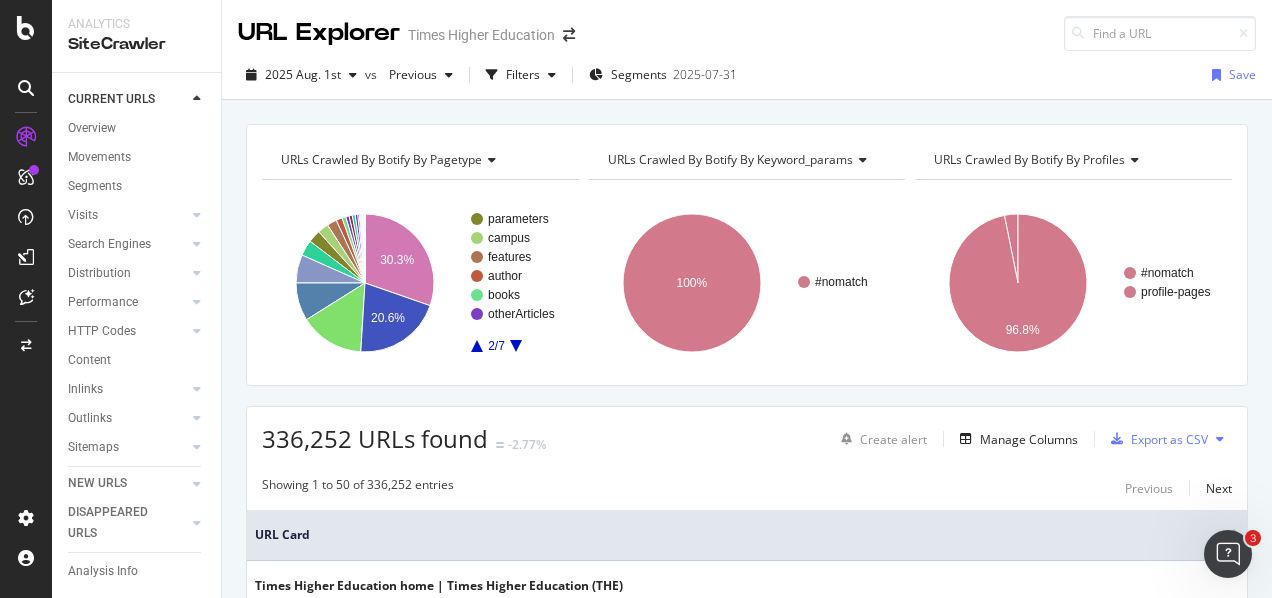 click 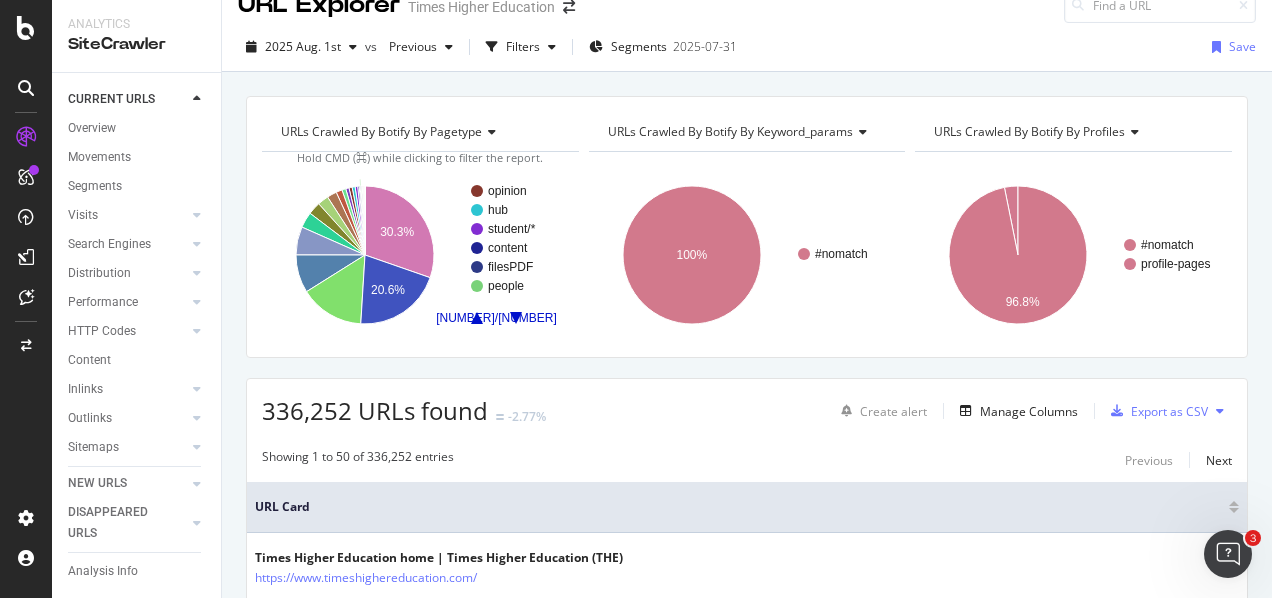scroll, scrollTop: 0, scrollLeft: 0, axis: both 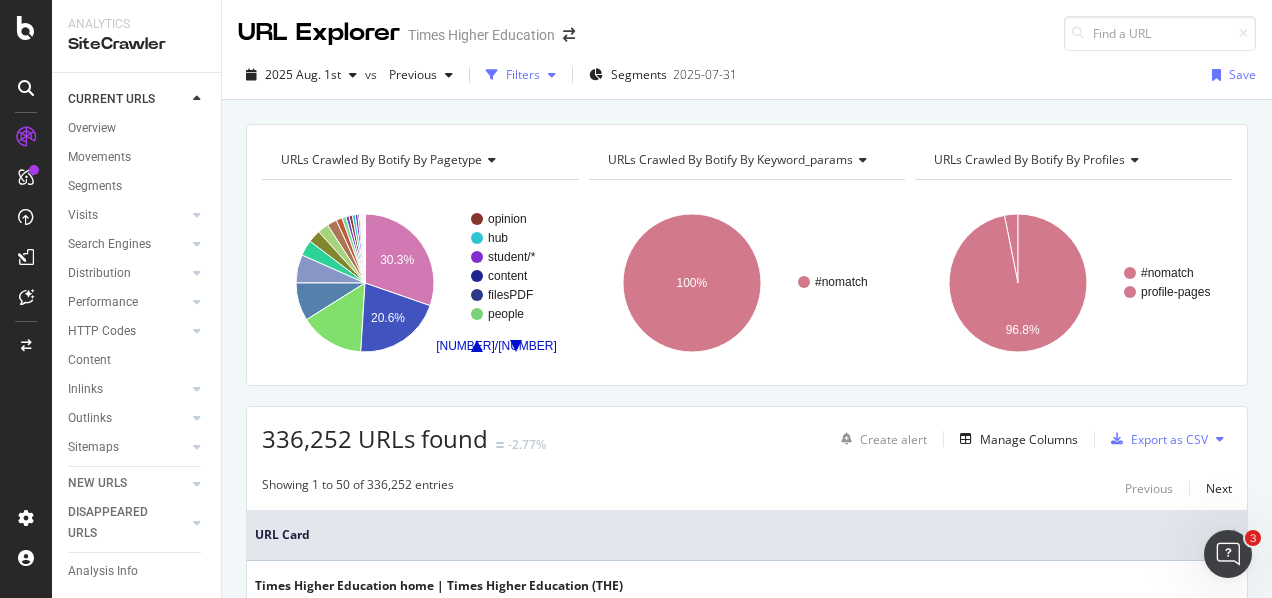 click on "Filters" at bounding box center (523, 74) 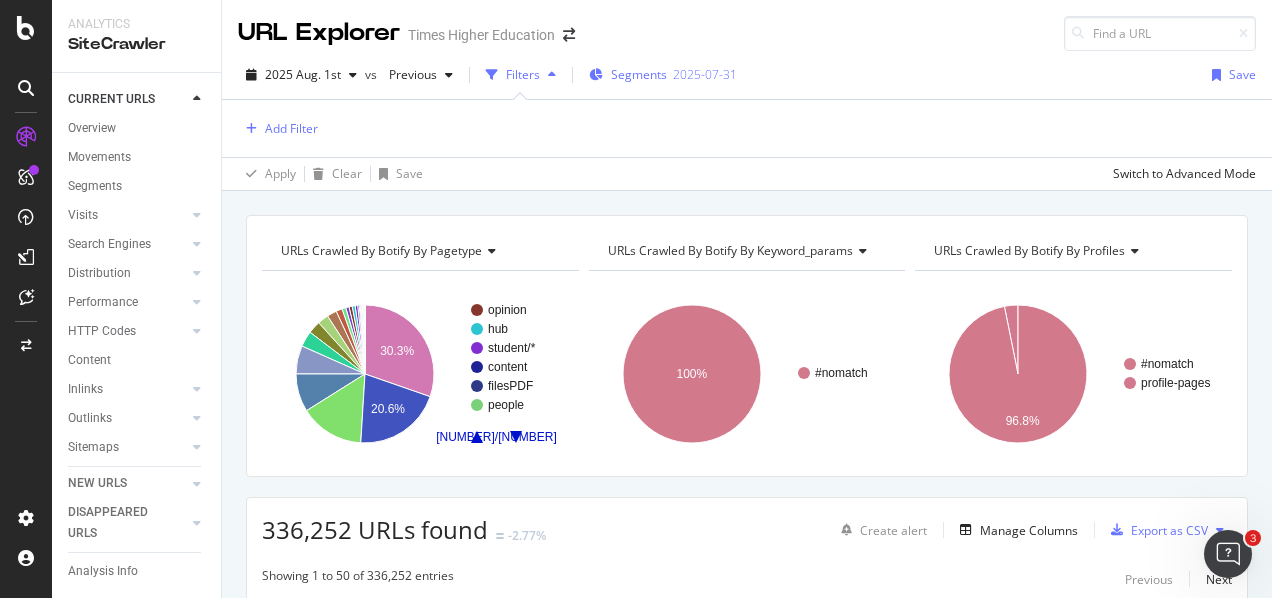 click on "Segments" at bounding box center (639, 74) 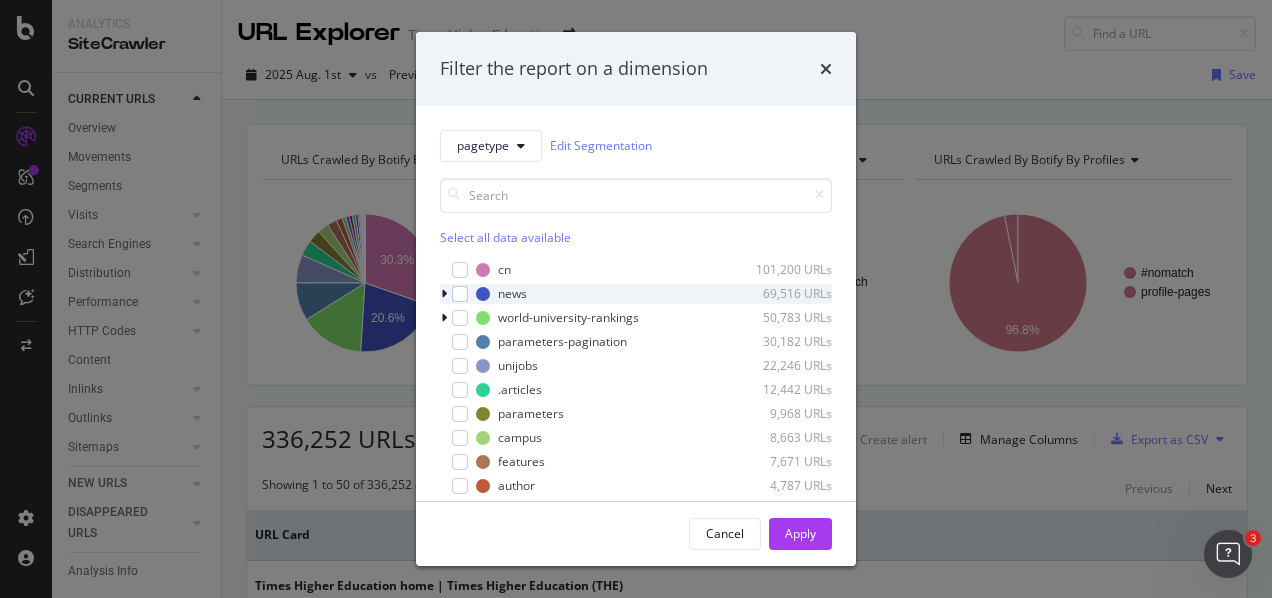 click at bounding box center [446, 294] 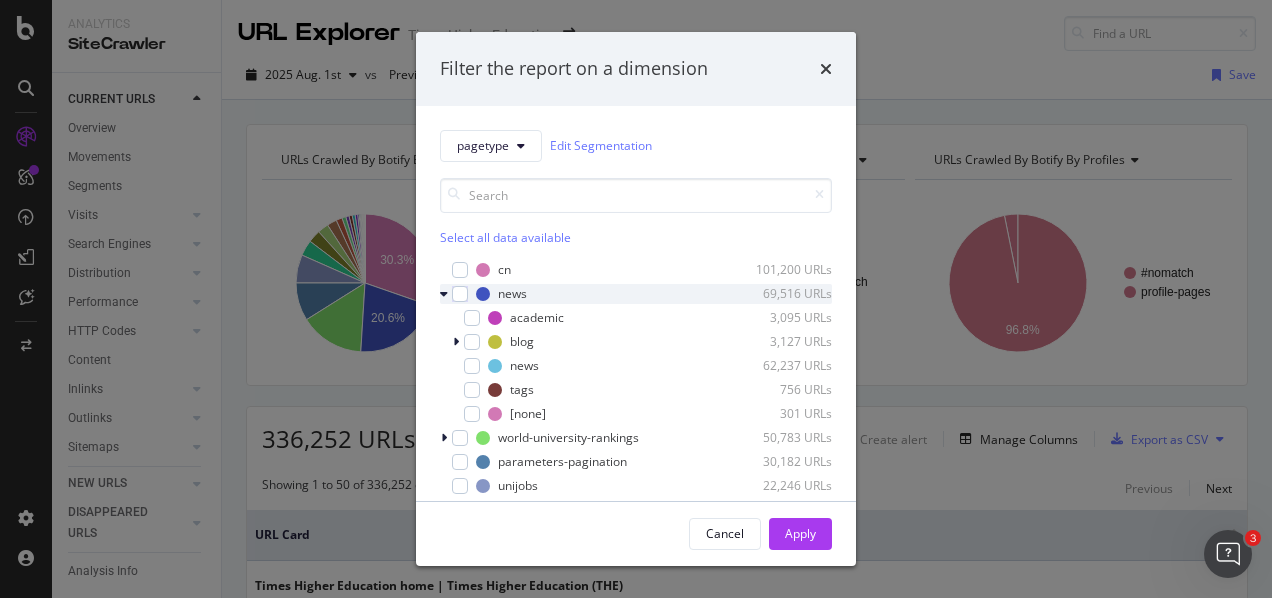 click at bounding box center [444, 294] 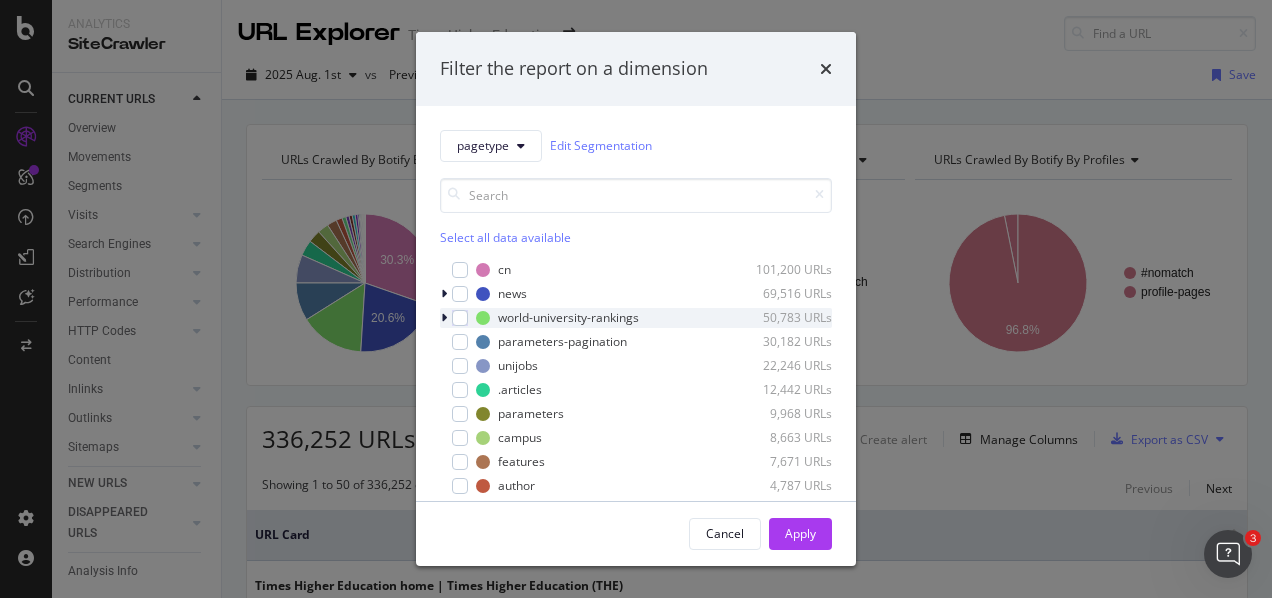 click at bounding box center [444, 318] 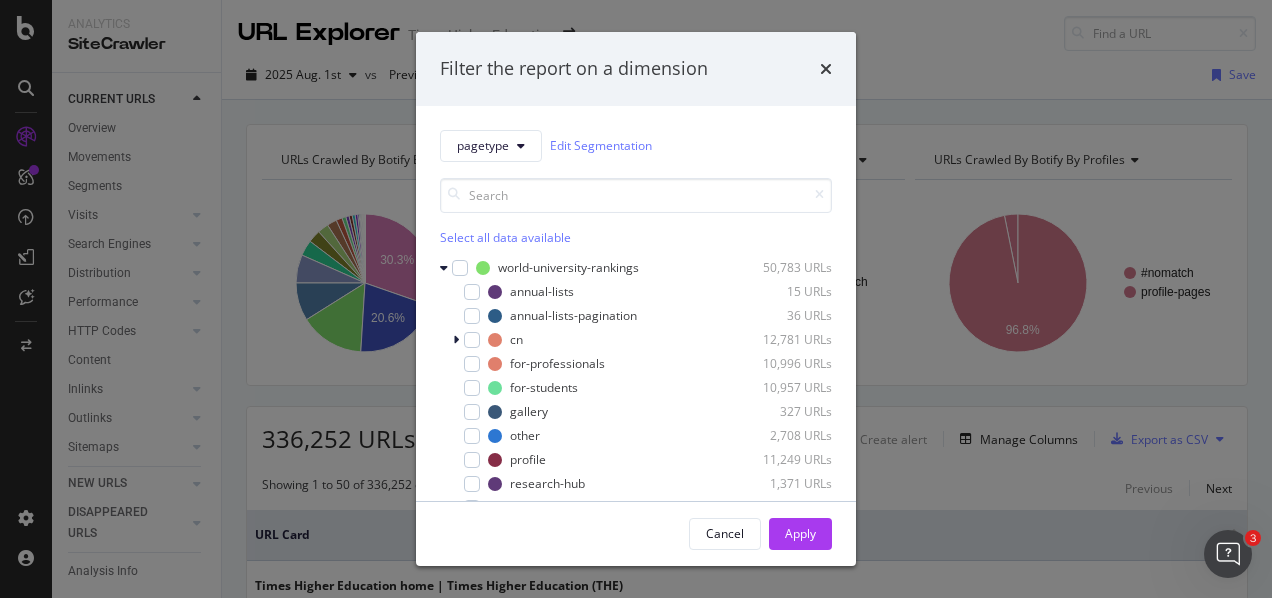 scroll, scrollTop: 160, scrollLeft: 0, axis: vertical 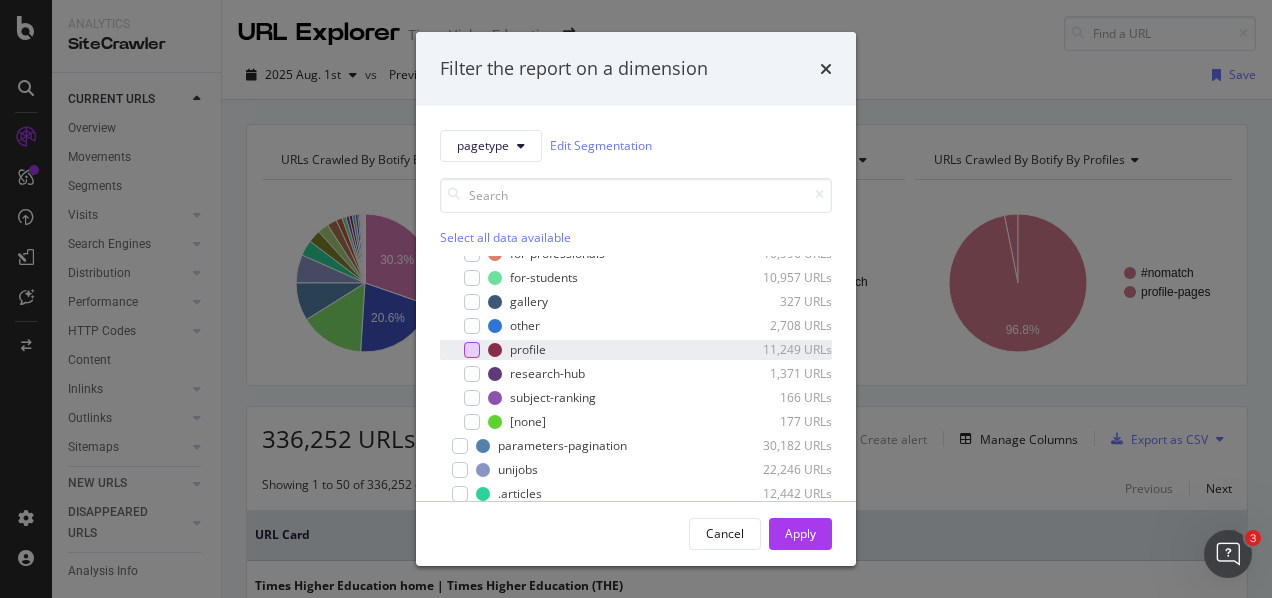 click at bounding box center [472, 350] 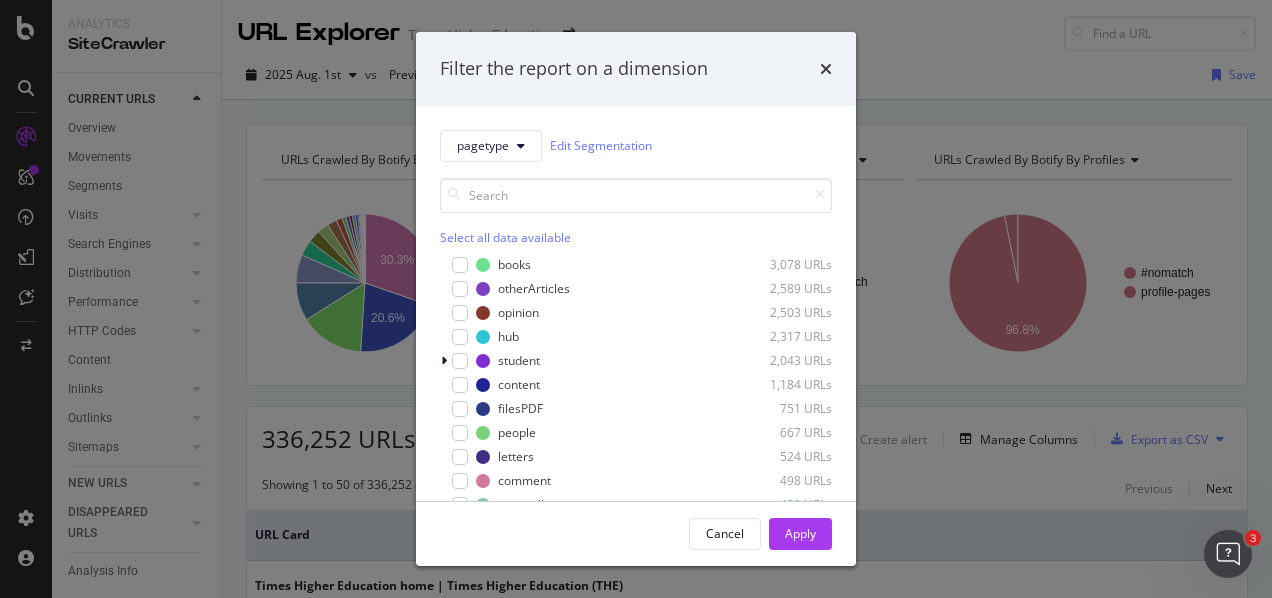 scroll, scrollTop: 530, scrollLeft: 0, axis: vertical 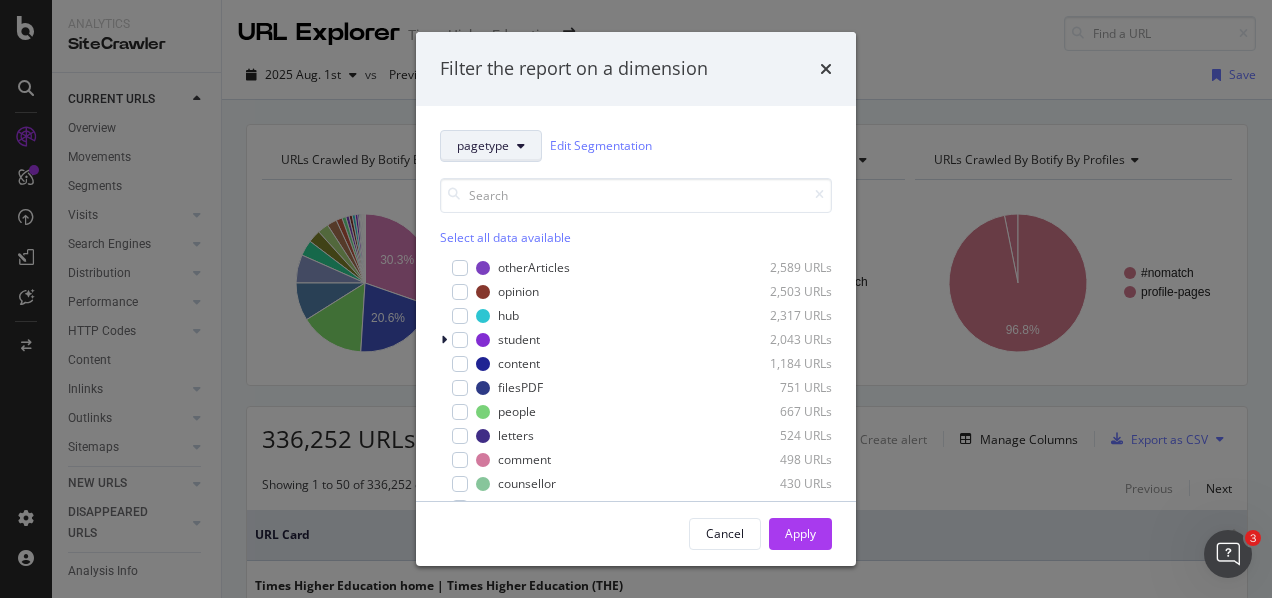 click on "pagetype" at bounding box center [483, 145] 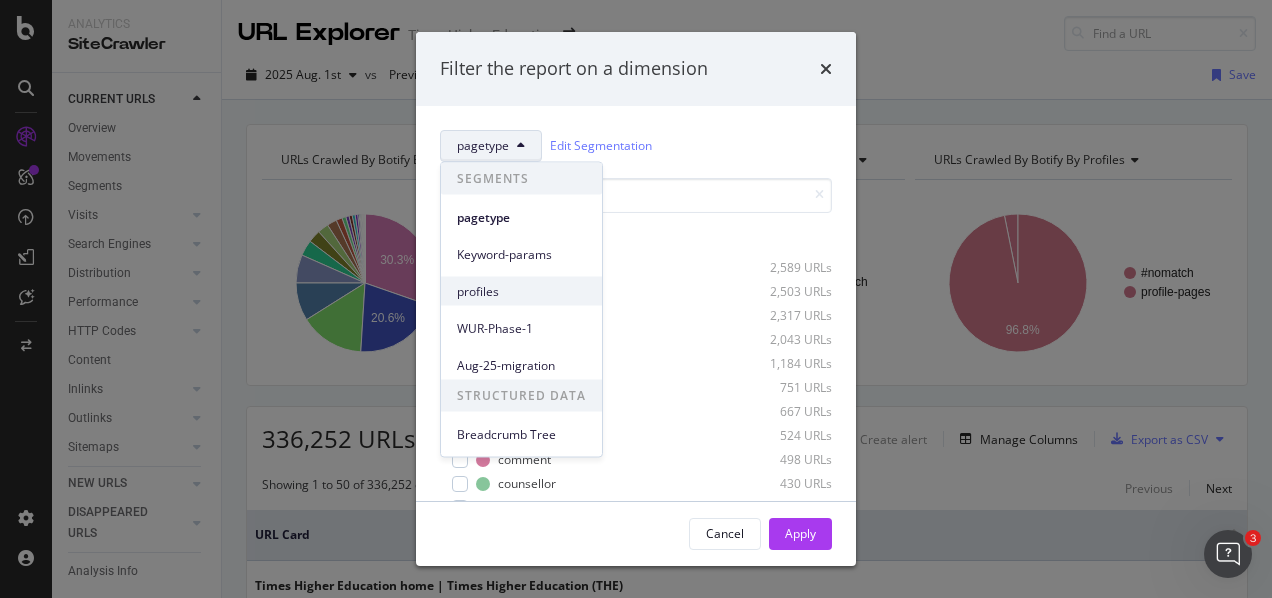 click on "profiles" at bounding box center [521, 291] 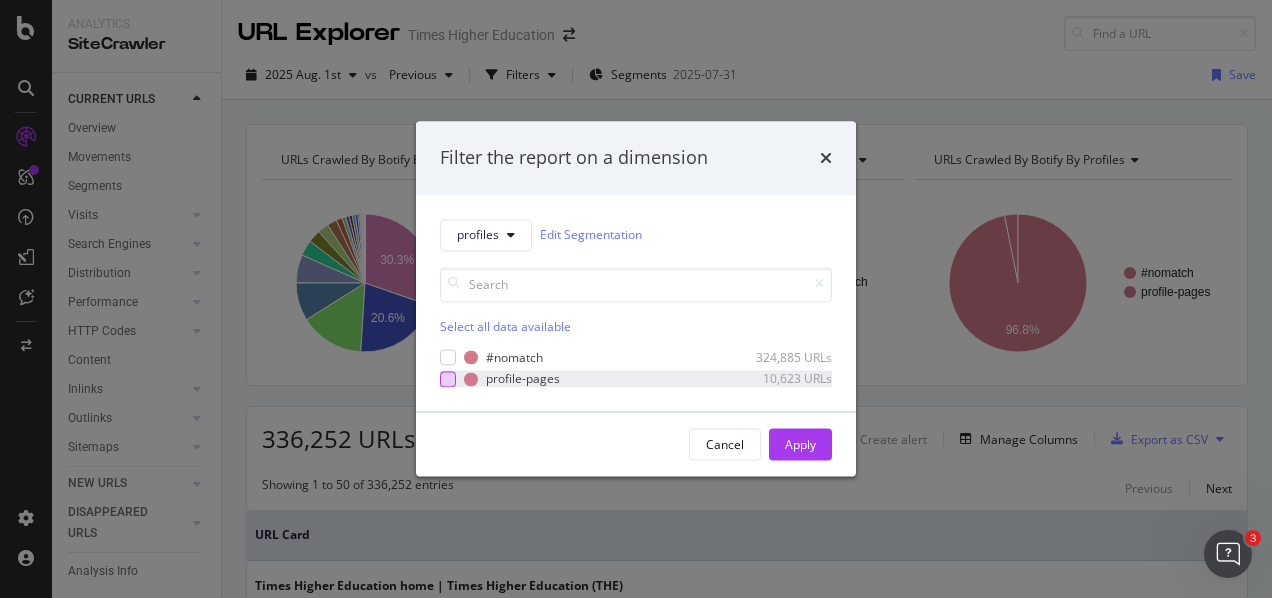 click at bounding box center [448, 379] 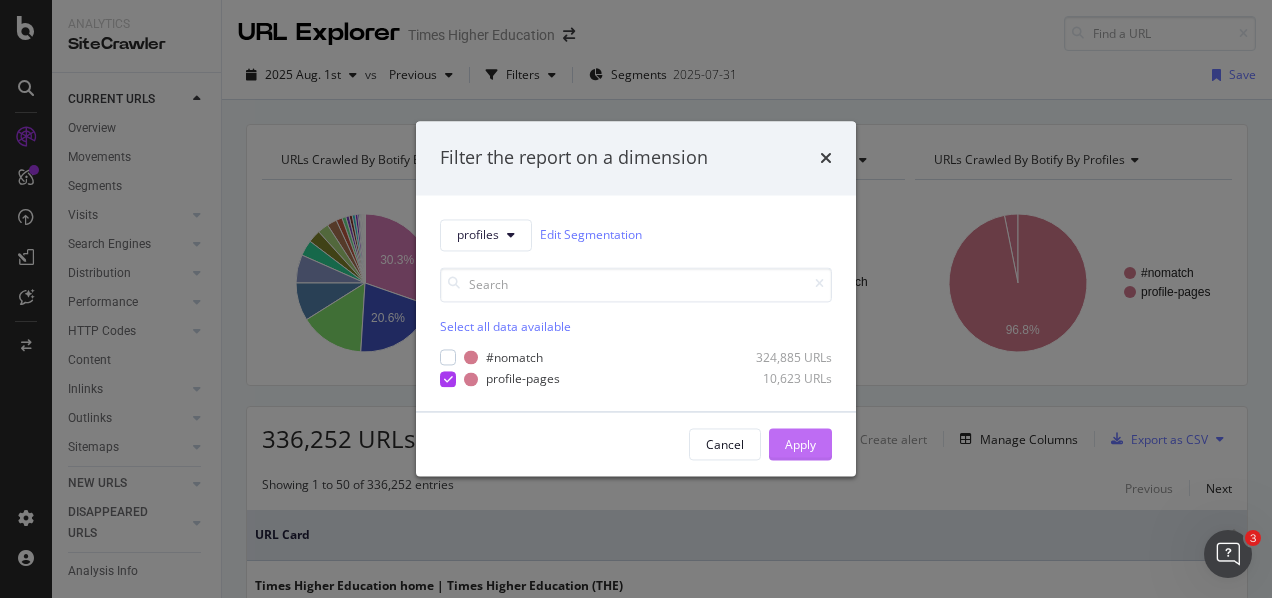 click on "Apply" at bounding box center (800, 444) 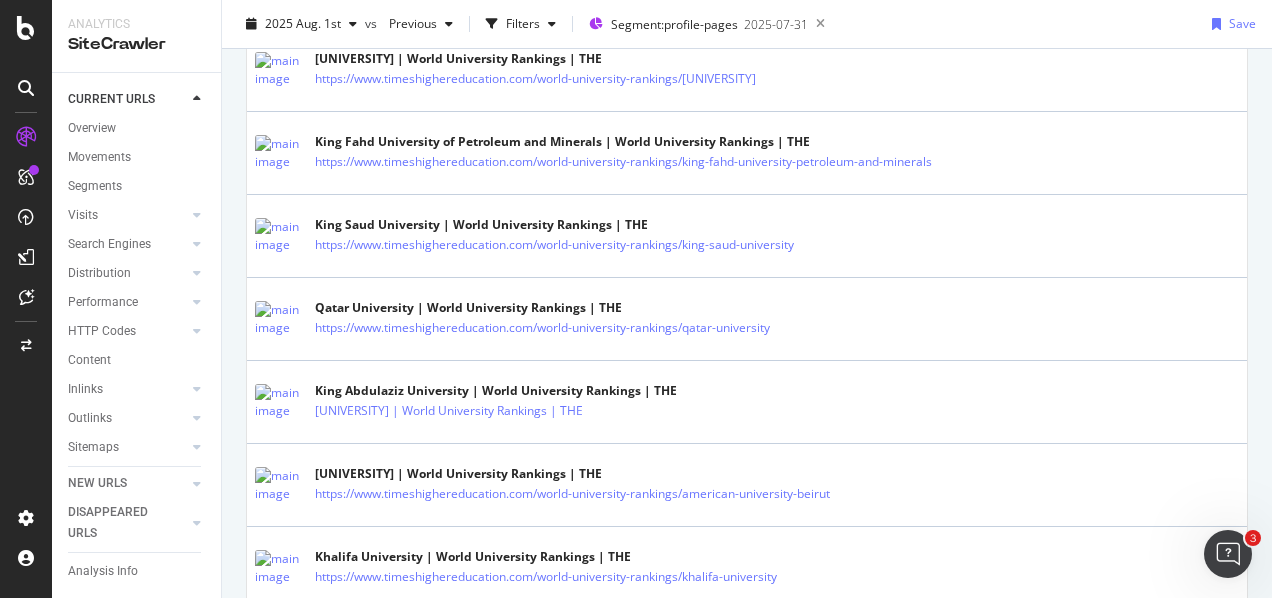 scroll, scrollTop: 0, scrollLeft: 0, axis: both 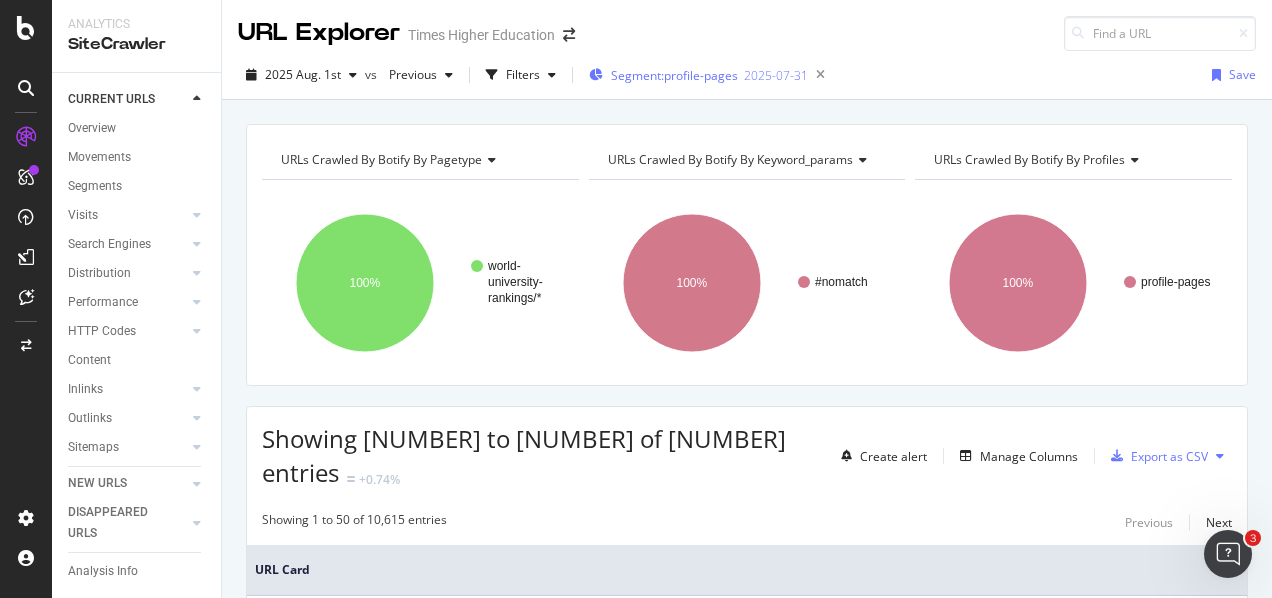 click on "Segment:  profile-pages 2025-07-31" at bounding box center [698, 75] 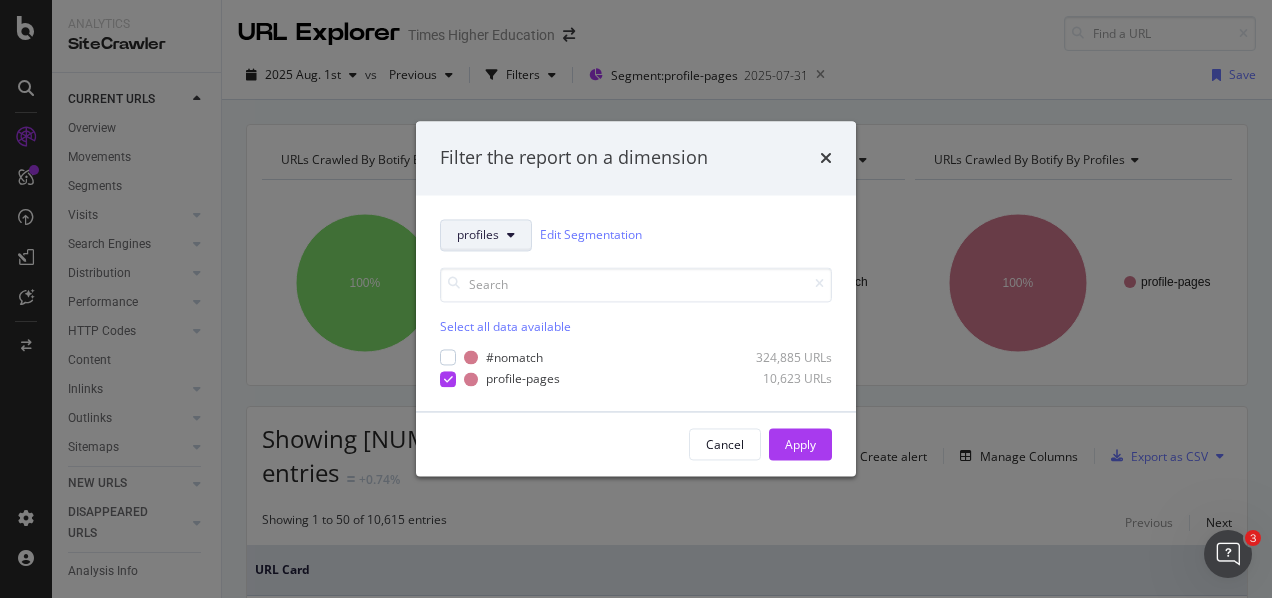 click on "profiles" at bounding box center (486, 235) 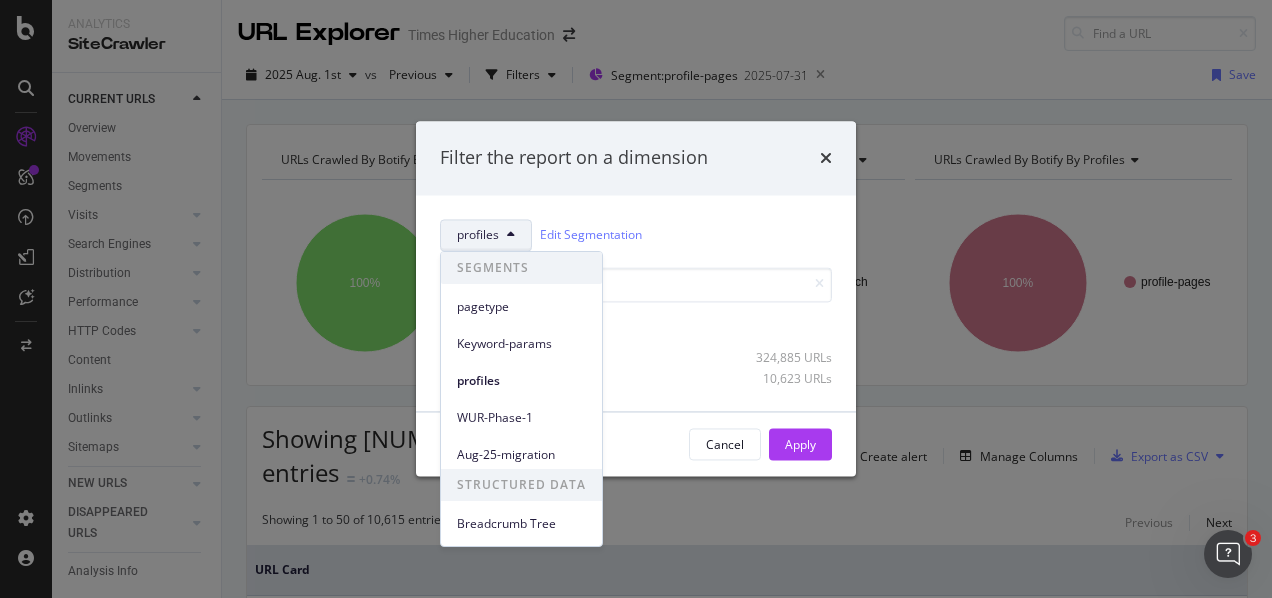 click on "Select all data available #nomatch 324,885   URLs profile-pages 10,623   URLs" at bounding box center (636, 319) 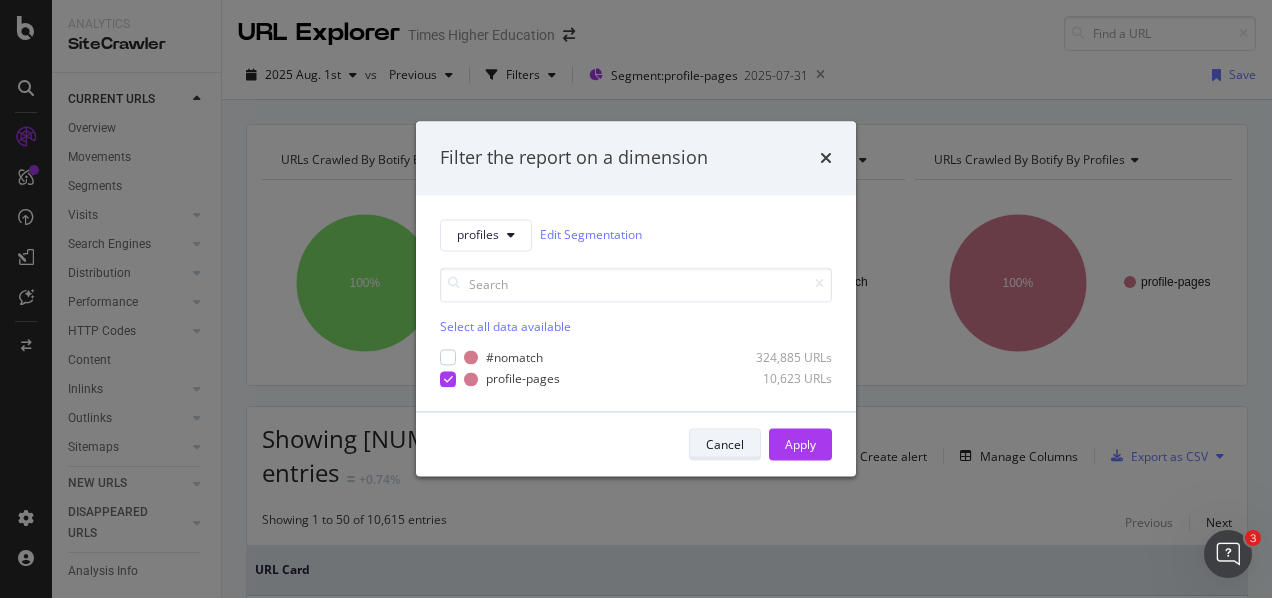 click on "Cancel" at bounding box center (725, 445) 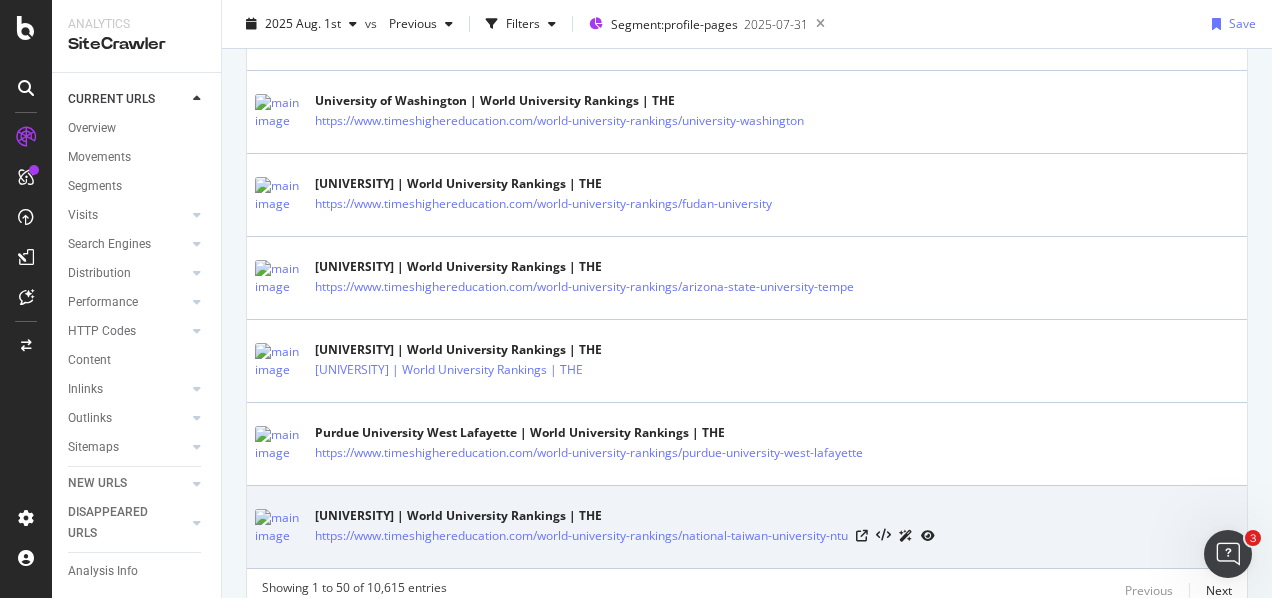 scroll, scrollTop: 4199, scrollLeft: 0, axis: vertical 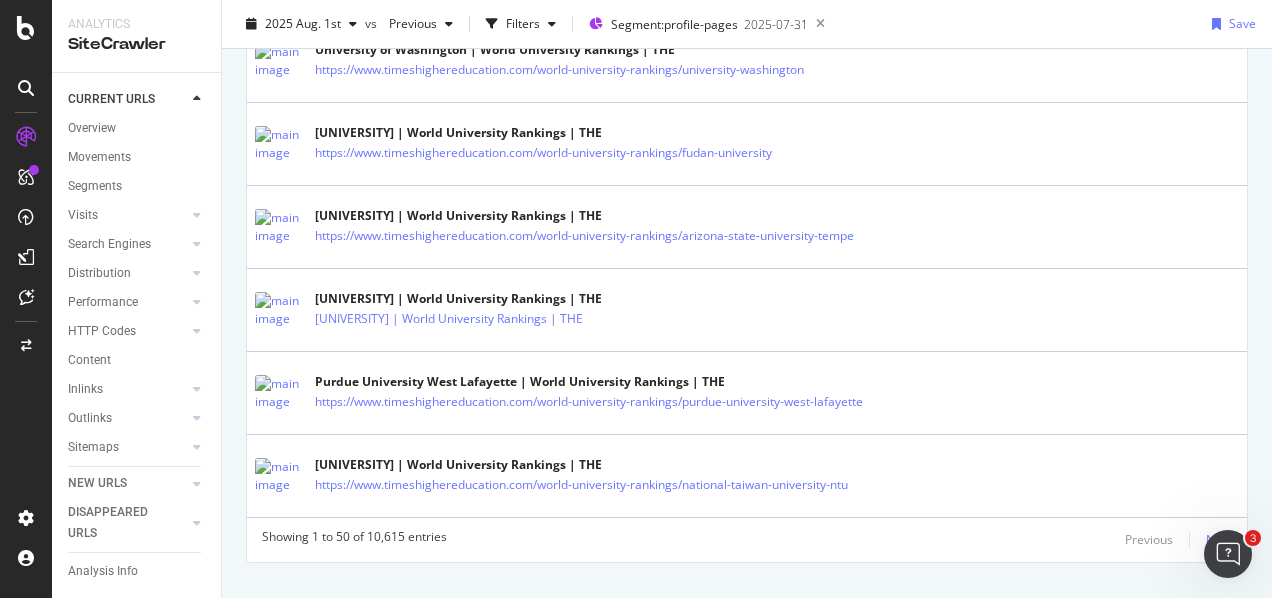 click on "Next" at bounding box center (1219, 539) 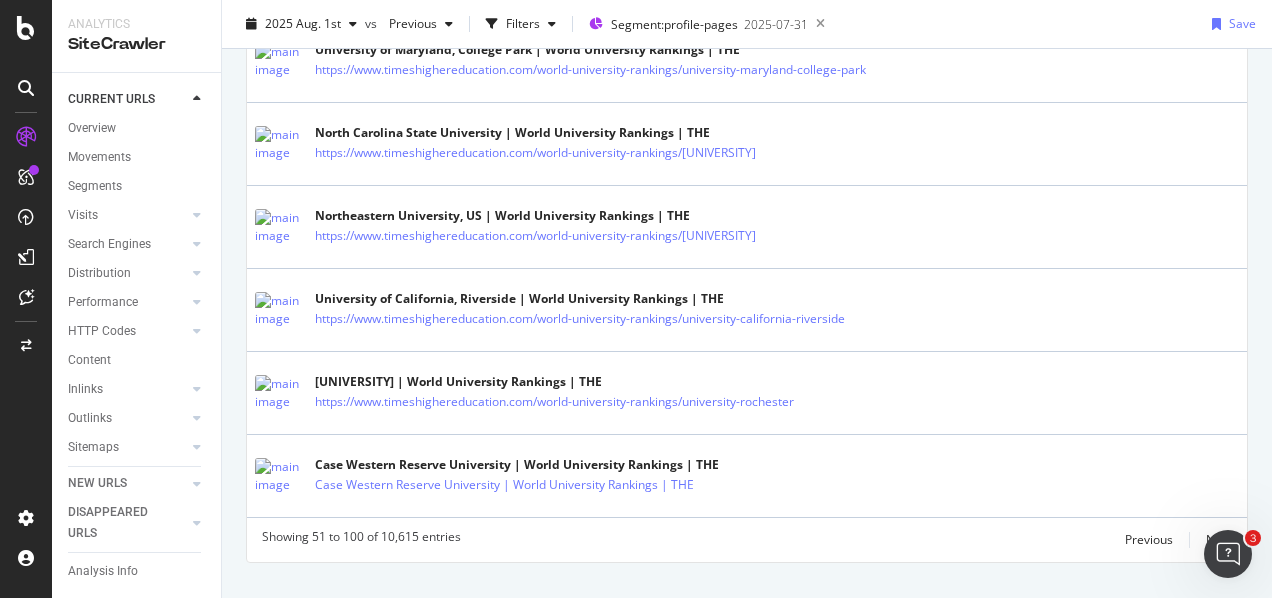 scroll, scrollTop: 4228, scrollLeft: 0, axis: vertical 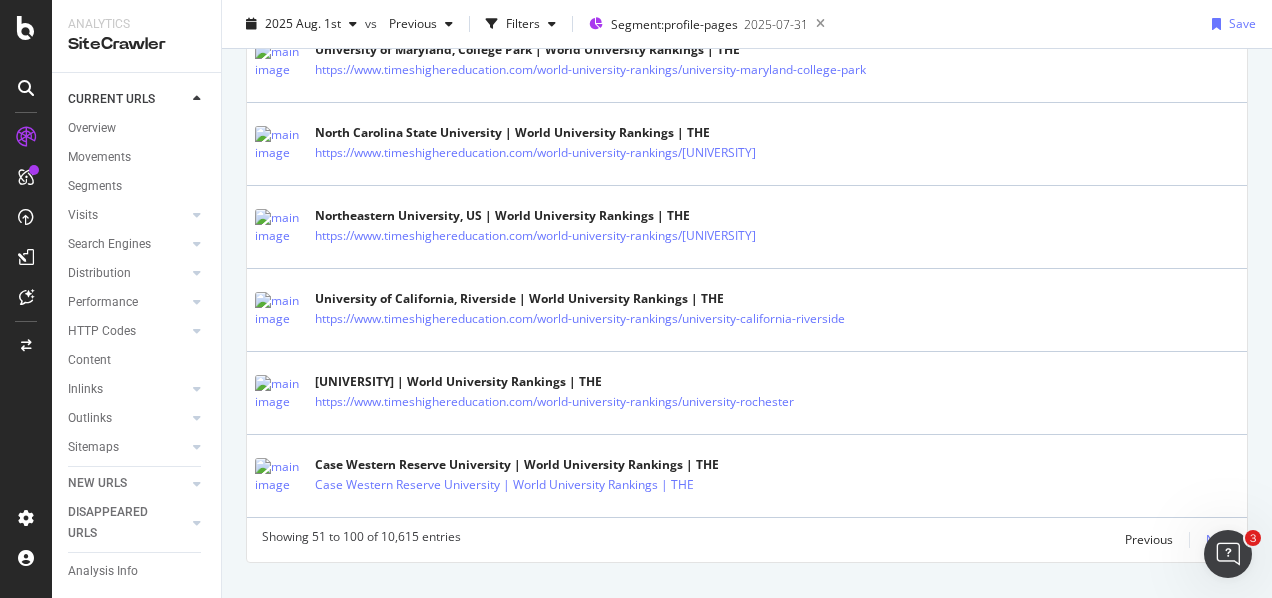 click on "Next" at bounding box center (1219, 539) 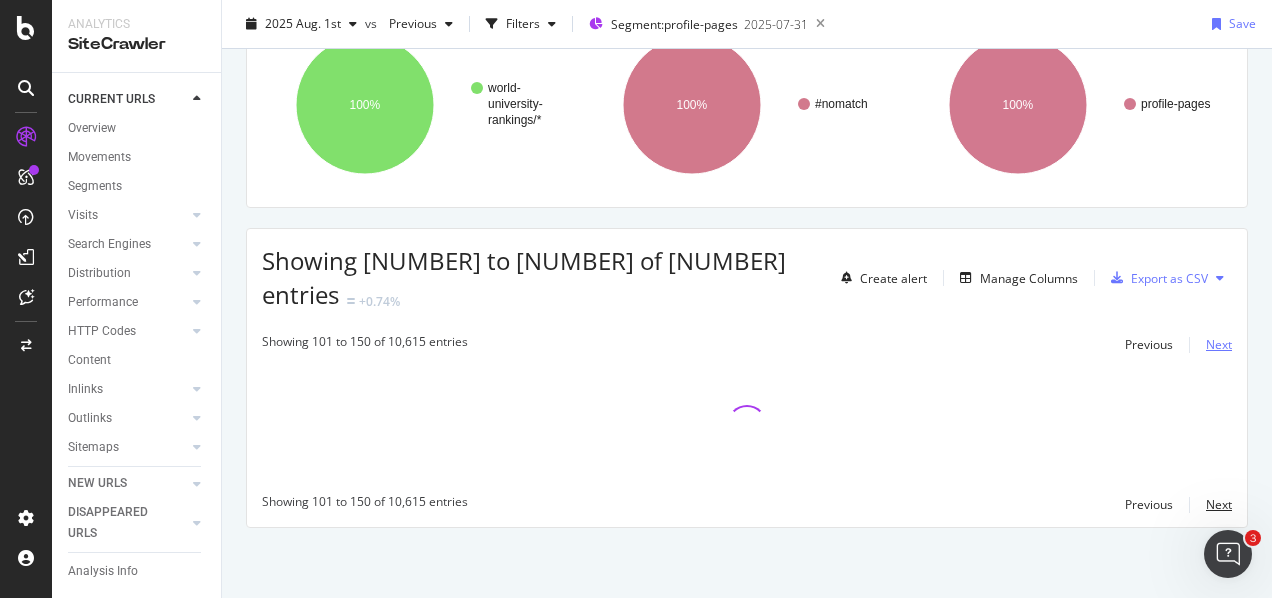 scroll, scrollTop: 4199, scrollLeft: 0, axis: vertical 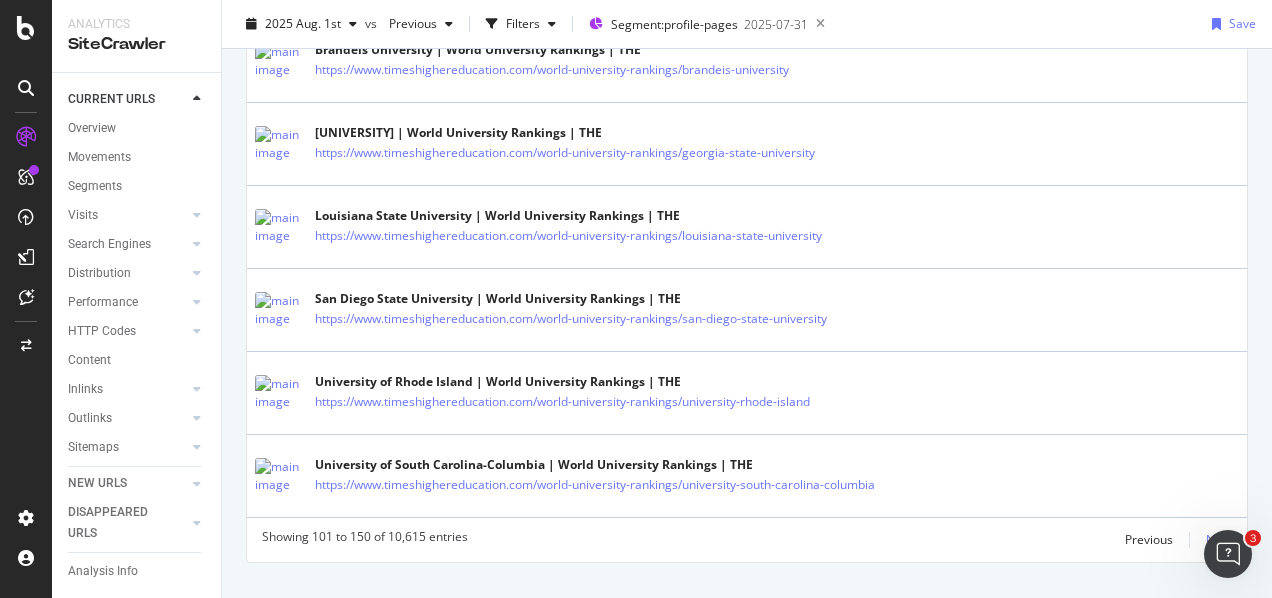 click on "Next" at bounding box center (1219, 539) 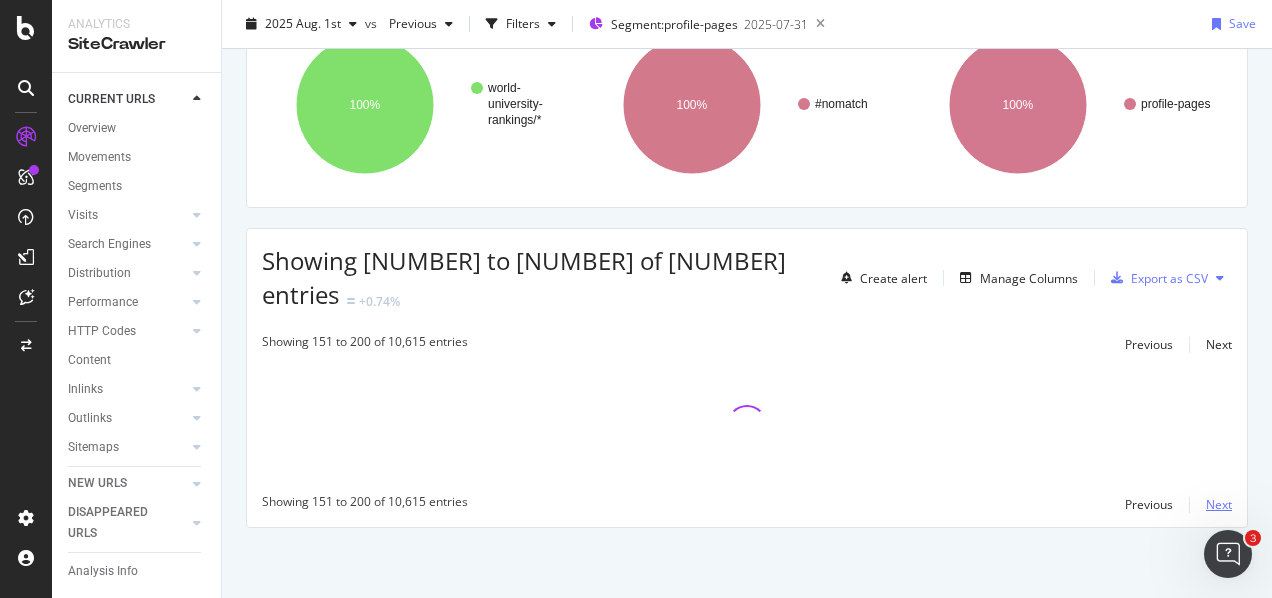 scroll, scrollTop: 4199, scrollLeft: 0, axis: vertical 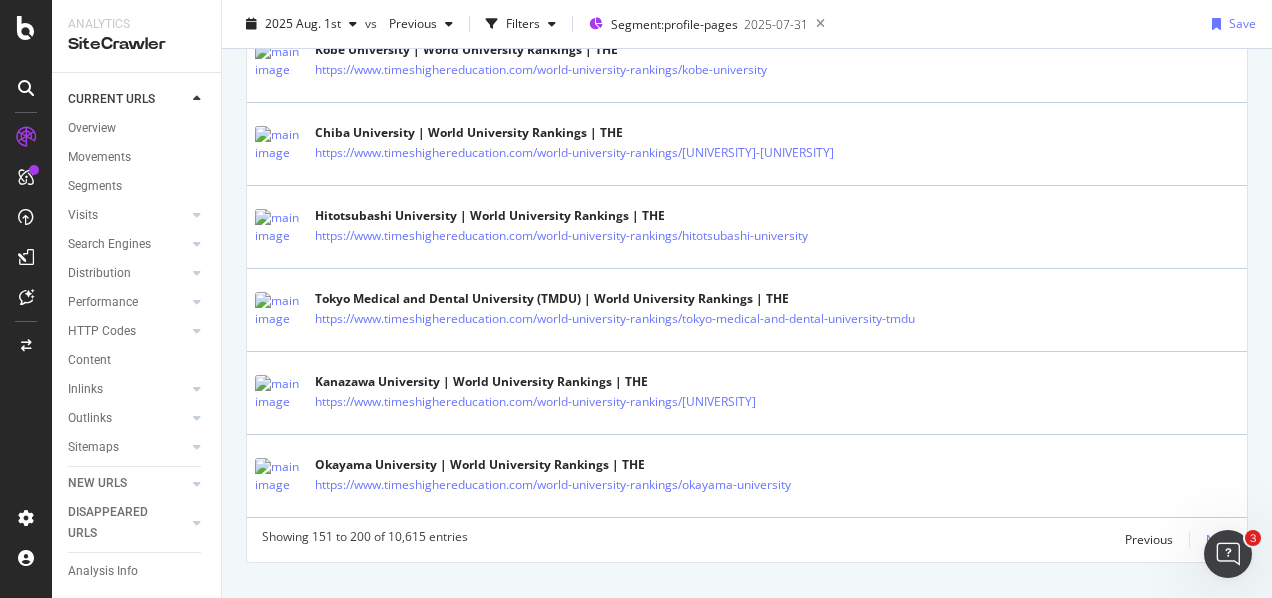 click on "Next" at bounding box center (1219, 539) 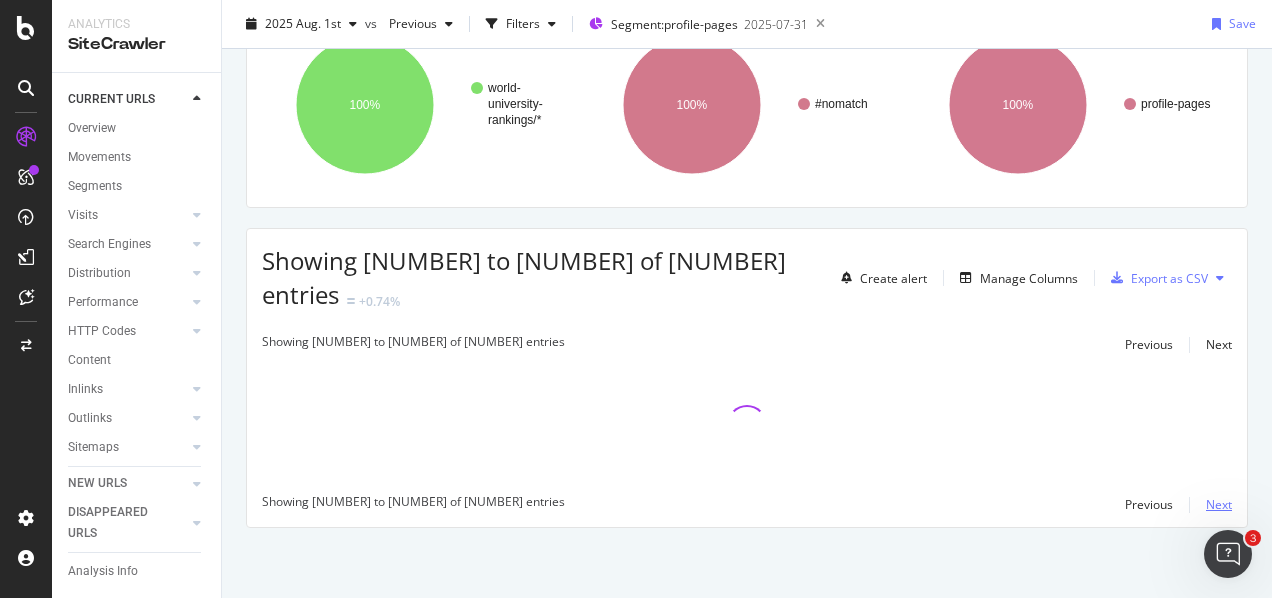 scroll, scrollTop: 178, scrollLeft: 0, axis: vertical 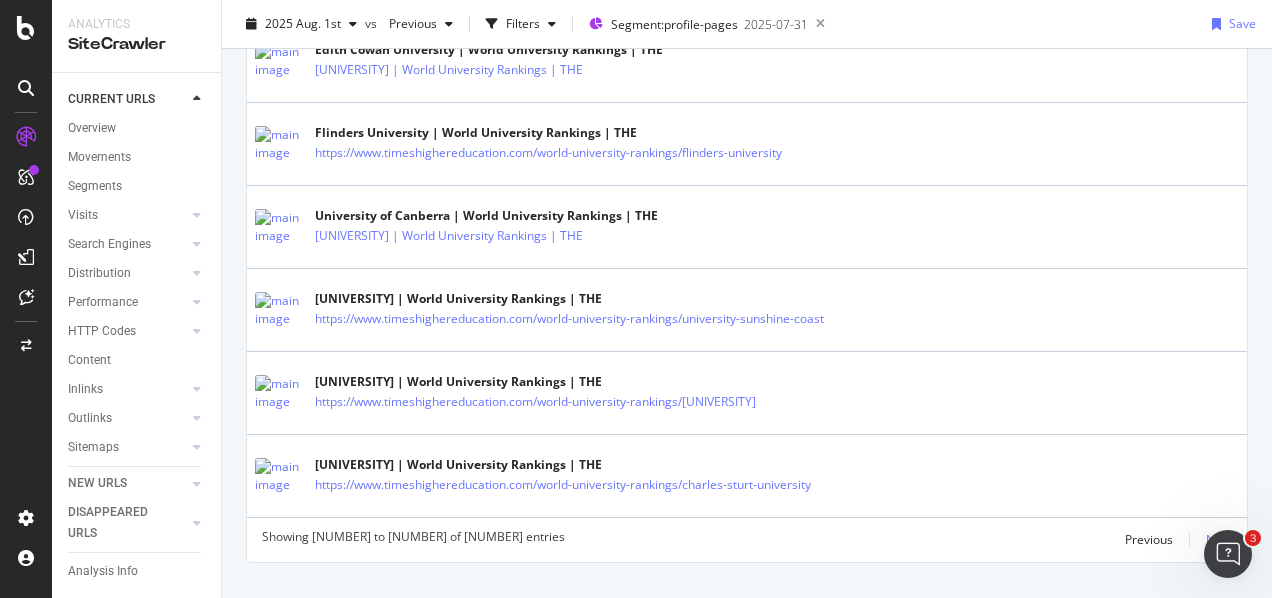 click on "Next" at bounding box center (1219, 539) 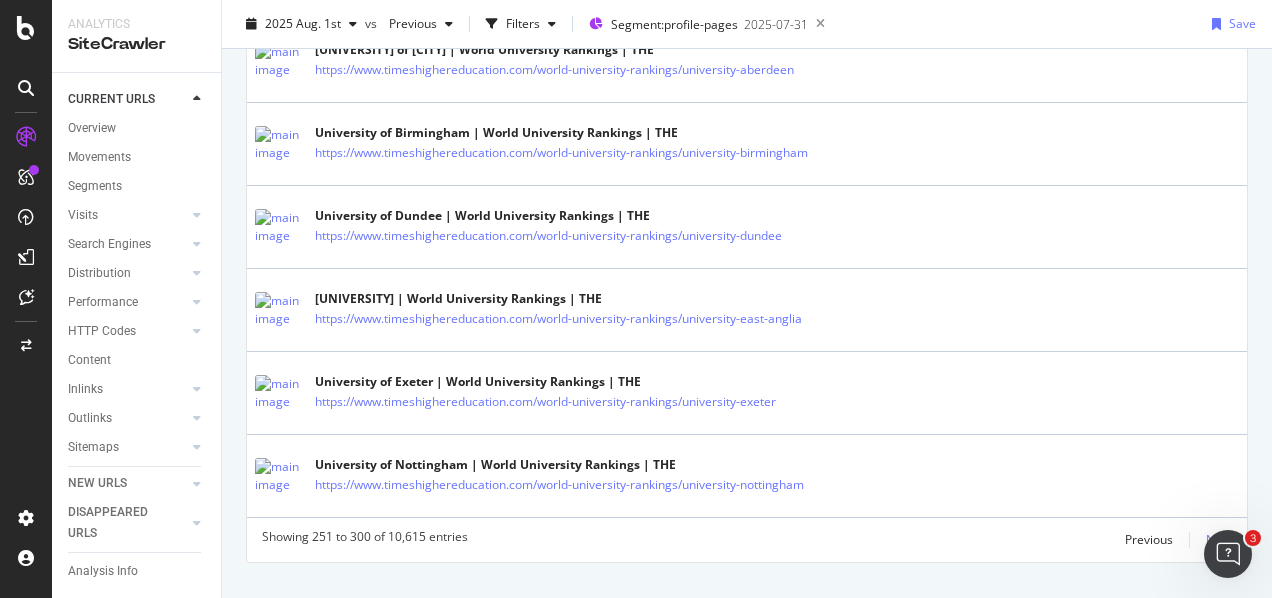 click on "Next" at bounding box center [1219, 539] 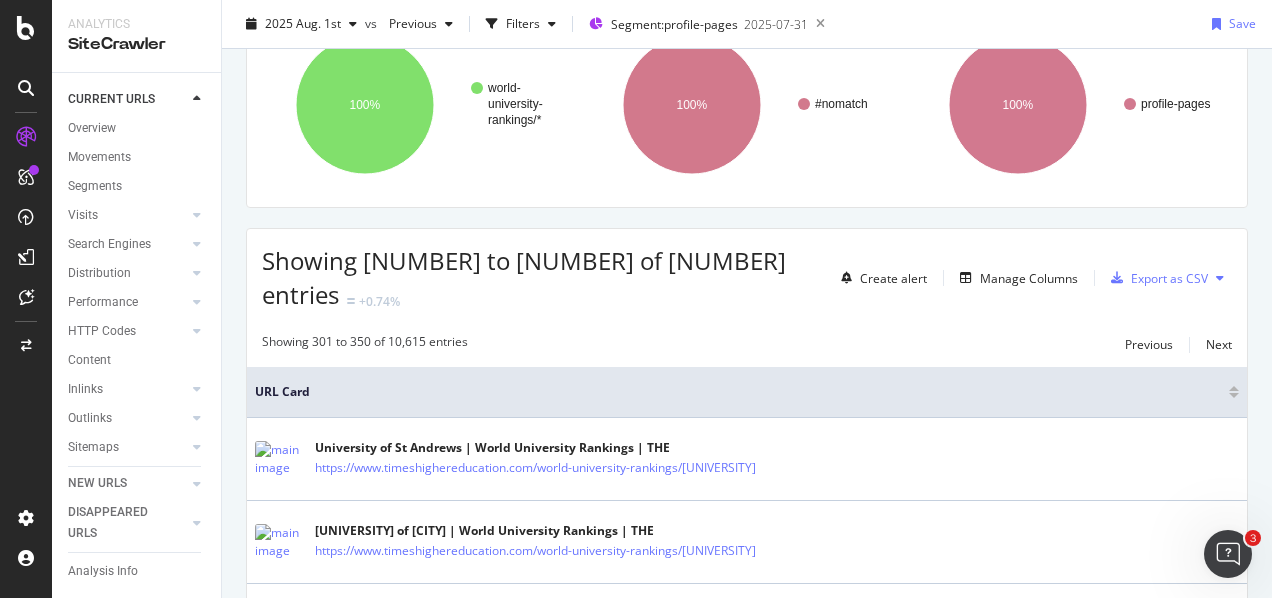 scroll, scrollTop: 4199, scrollLeft: 0, axis: vertical 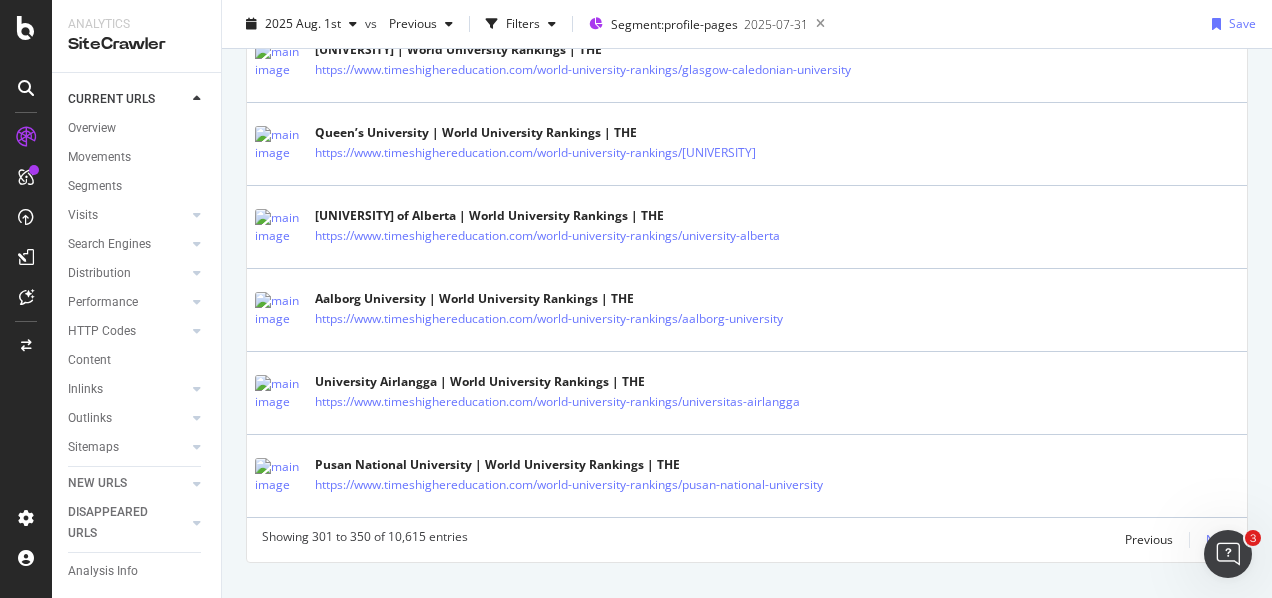 click on "Next" at bounding box center [1219, 539] 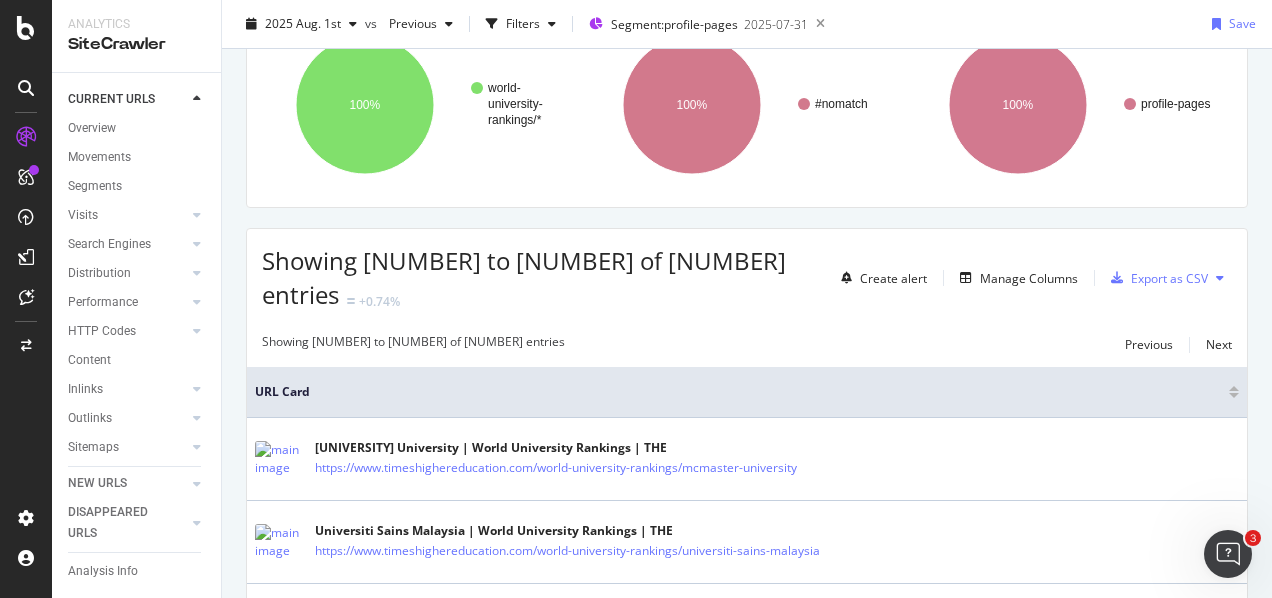 scroll, scrollTop: 4228, scrollLeft: 0, axis: vertical 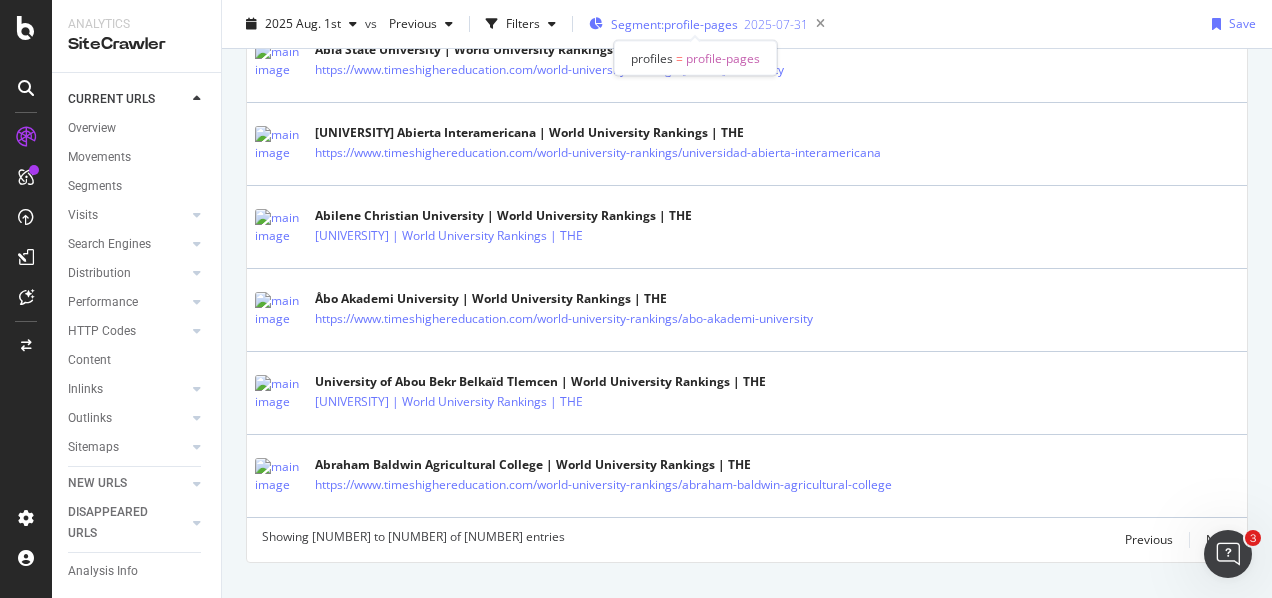 click on "Segment:  profile-pages" at bounding box center [674, 24] 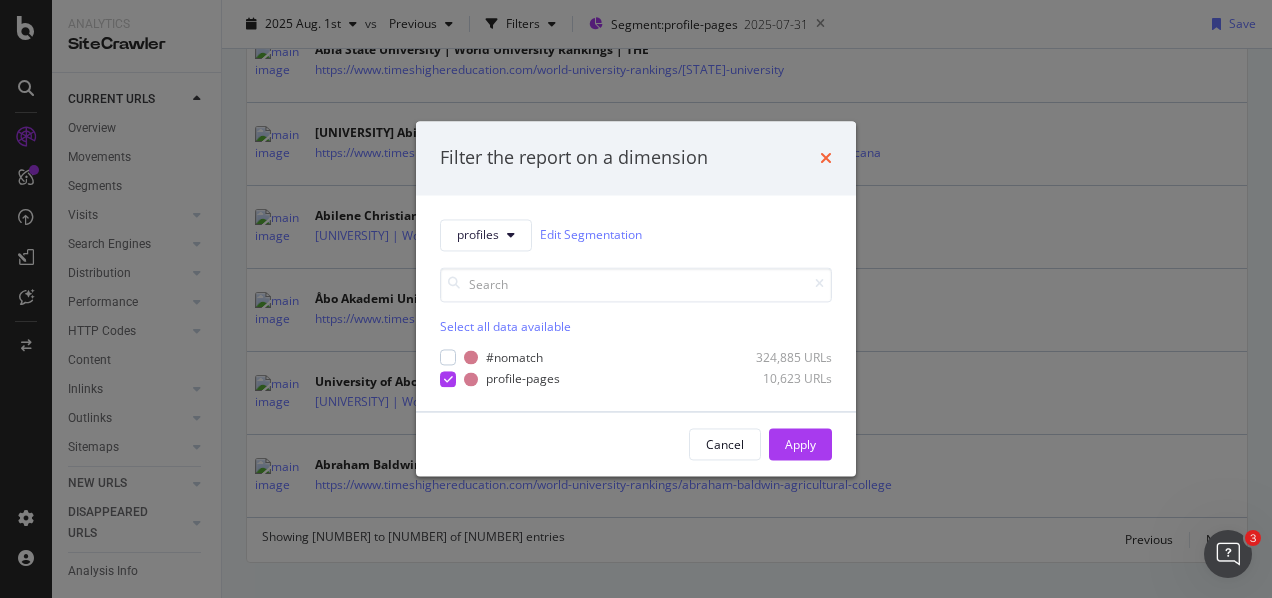 click at bounding box center [826, 158] 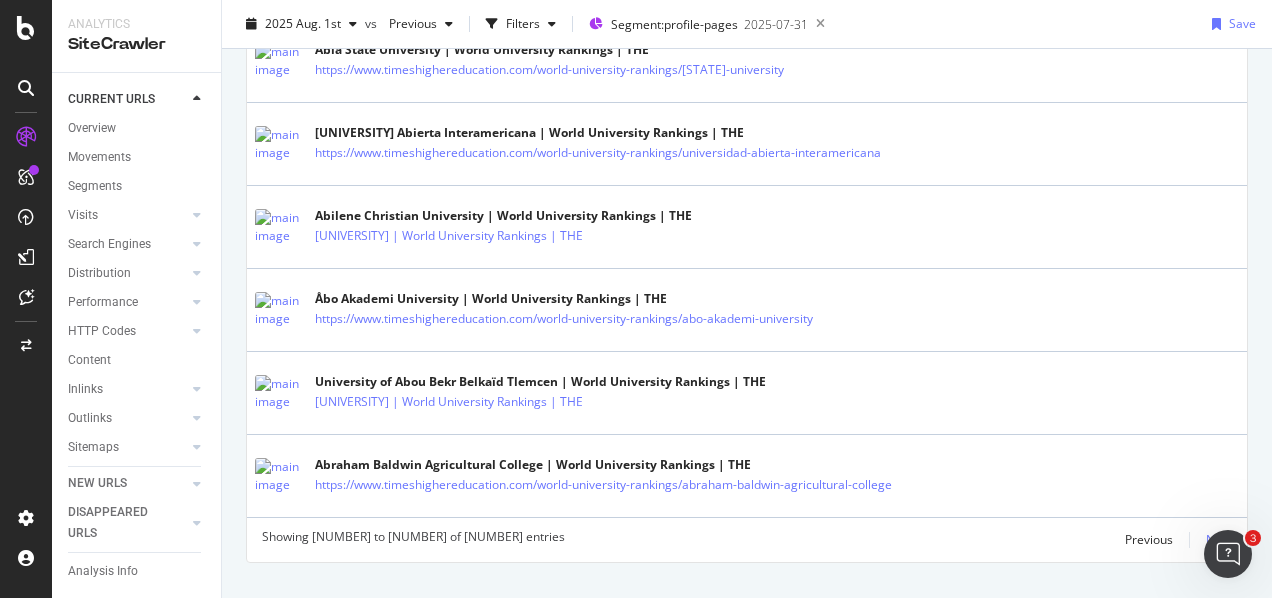 click on "Next" at bounding box center [1219, 539] 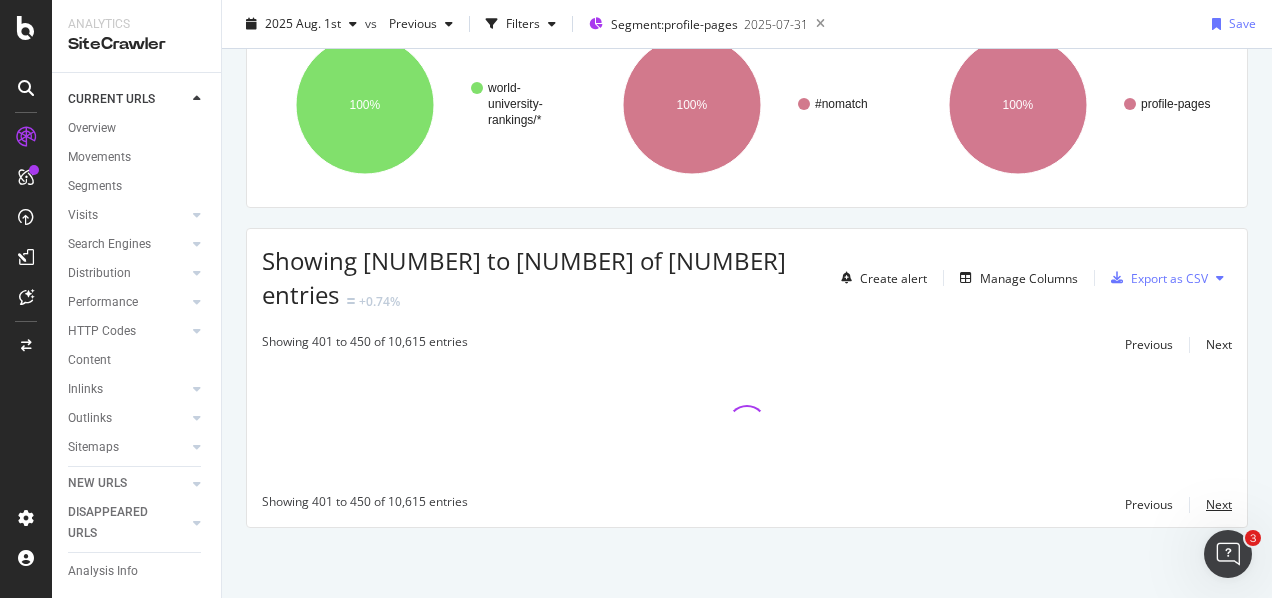 scroll, scrollTop: 4228, scrollLeft: 0, axis: vertical 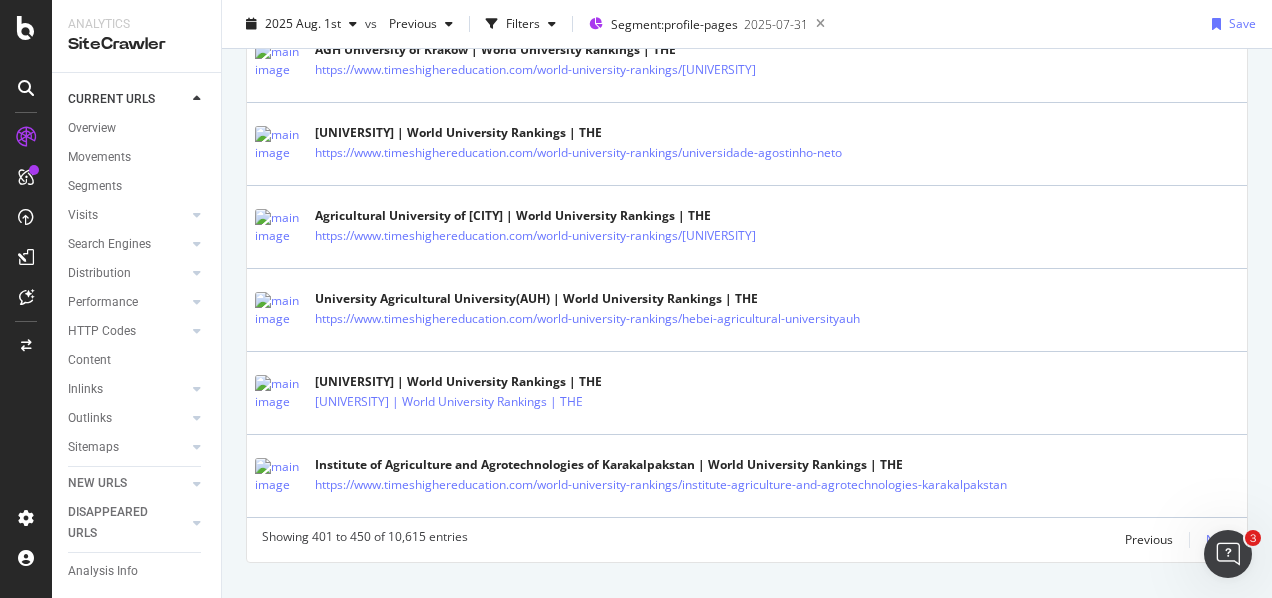 click on "Next" at bounding box center [1219, 539] 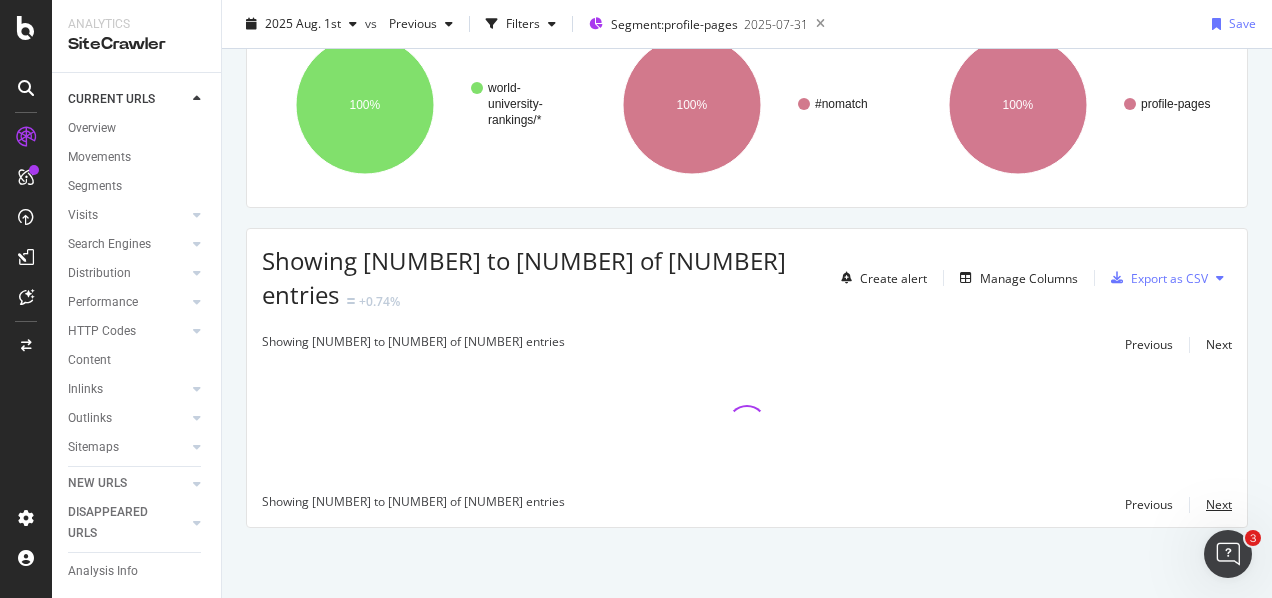 scroll, scrollTop: 4228, scrollLeft: 0, axis: vertical 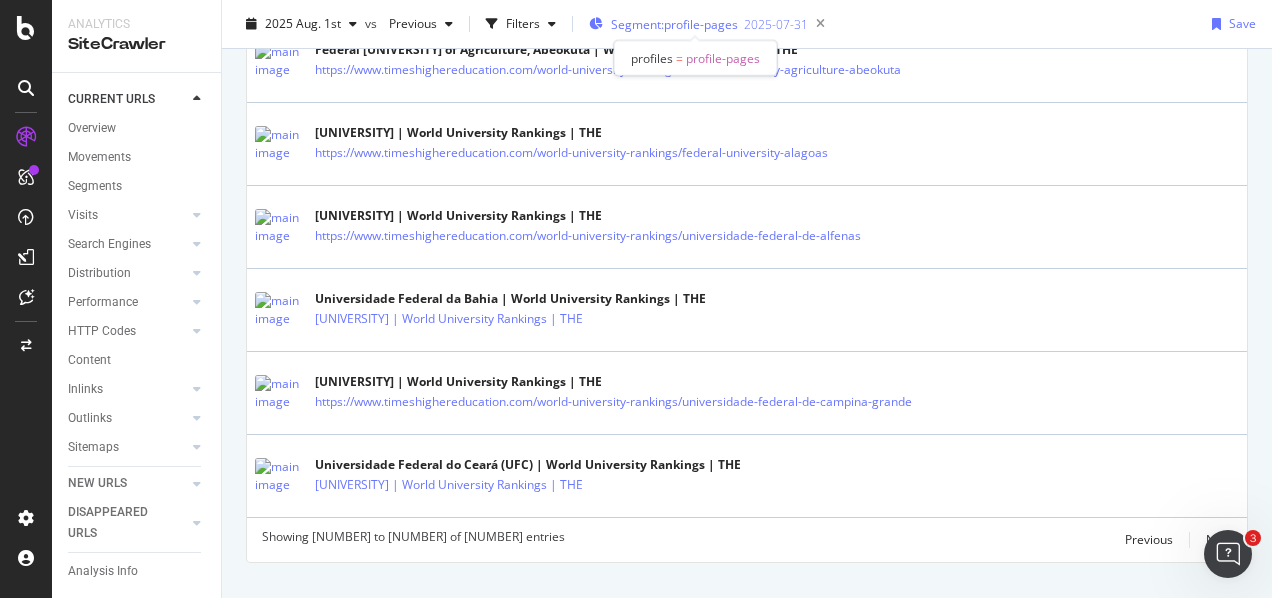click on "Segment:  profile-pages" at bounding box center (674, 24) 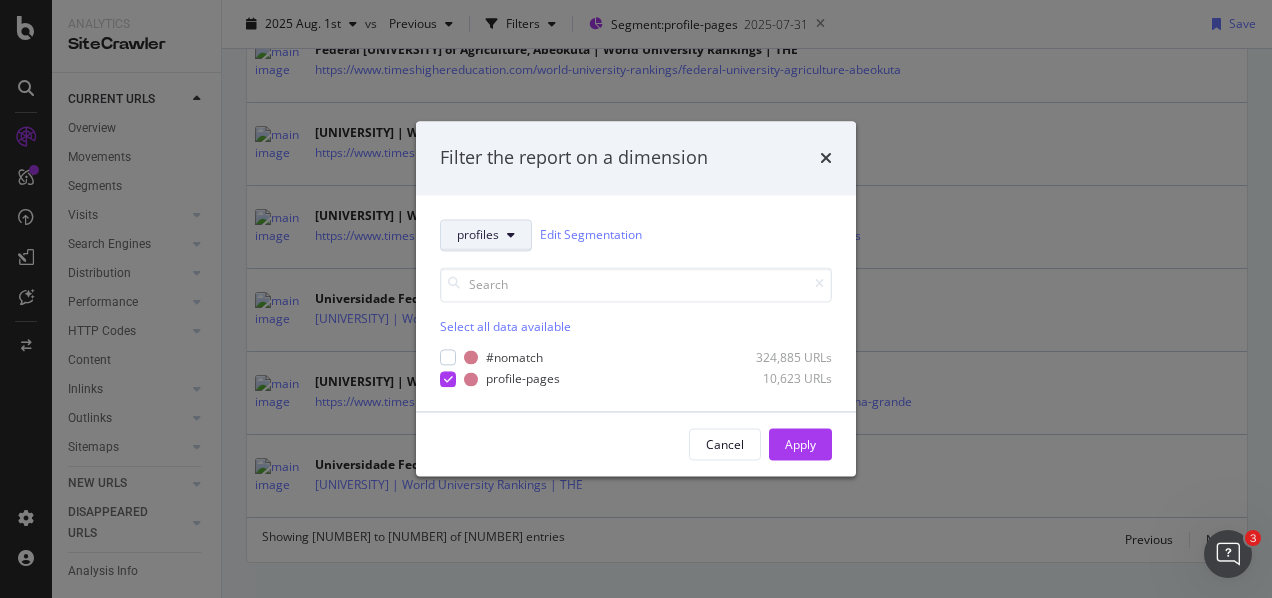 click on "profiles" at bounding box center (486, 235) 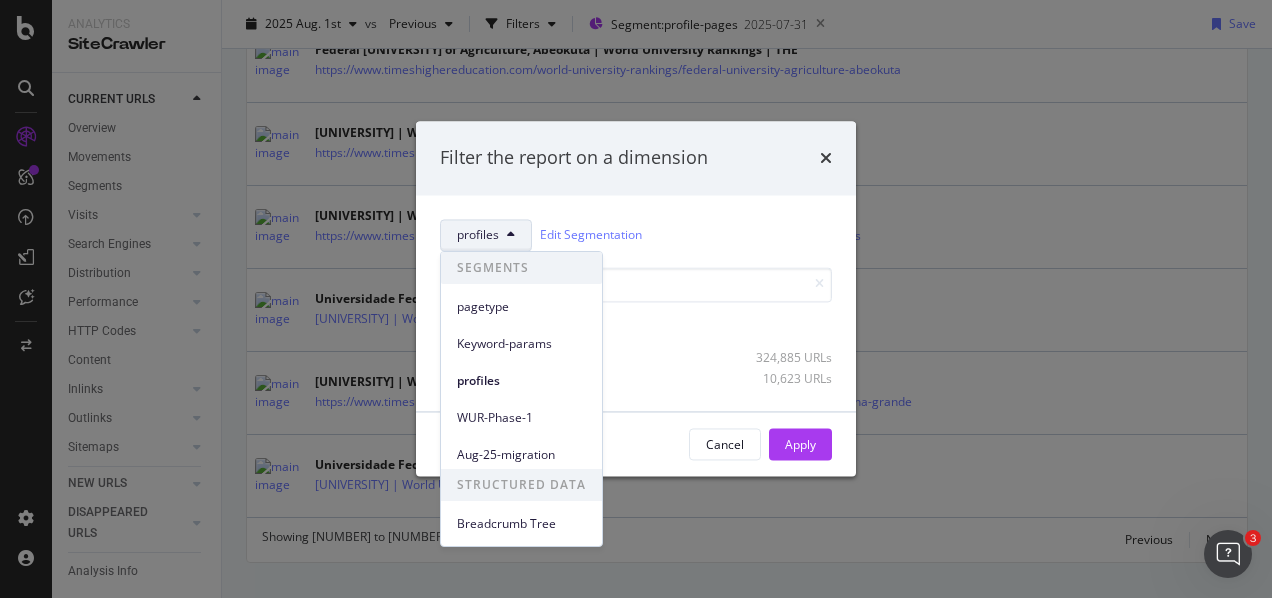 click on "profiles Edit Segmentation" at bounding box center [636, 235] 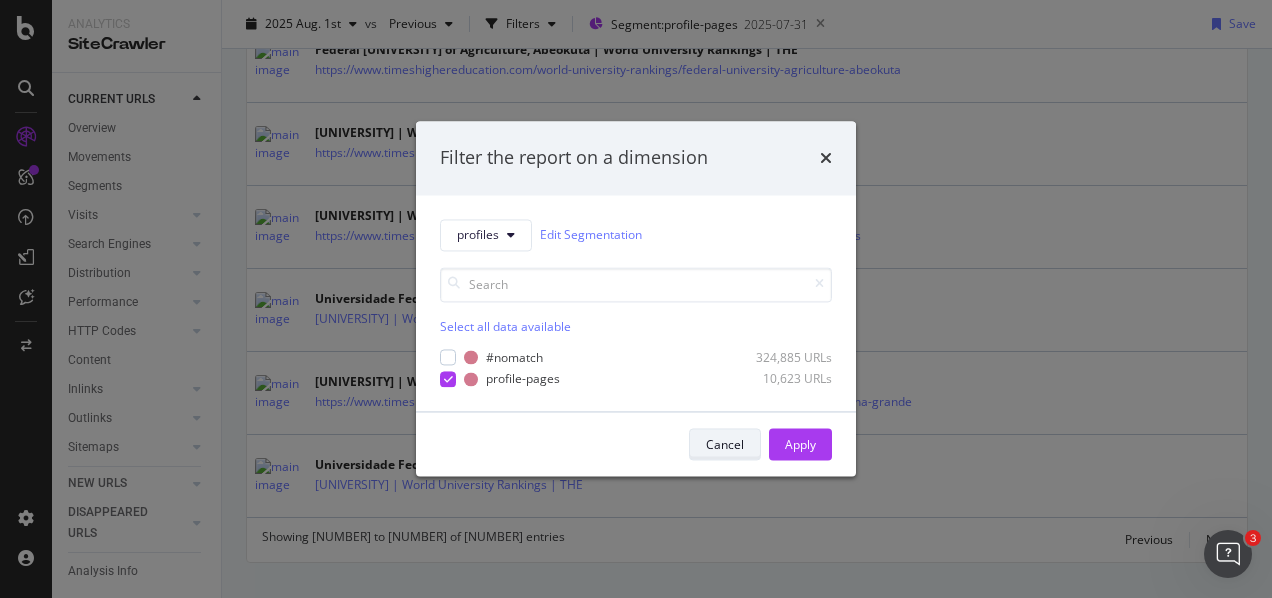 click on "Cancel" at bounding box center (725, 444) 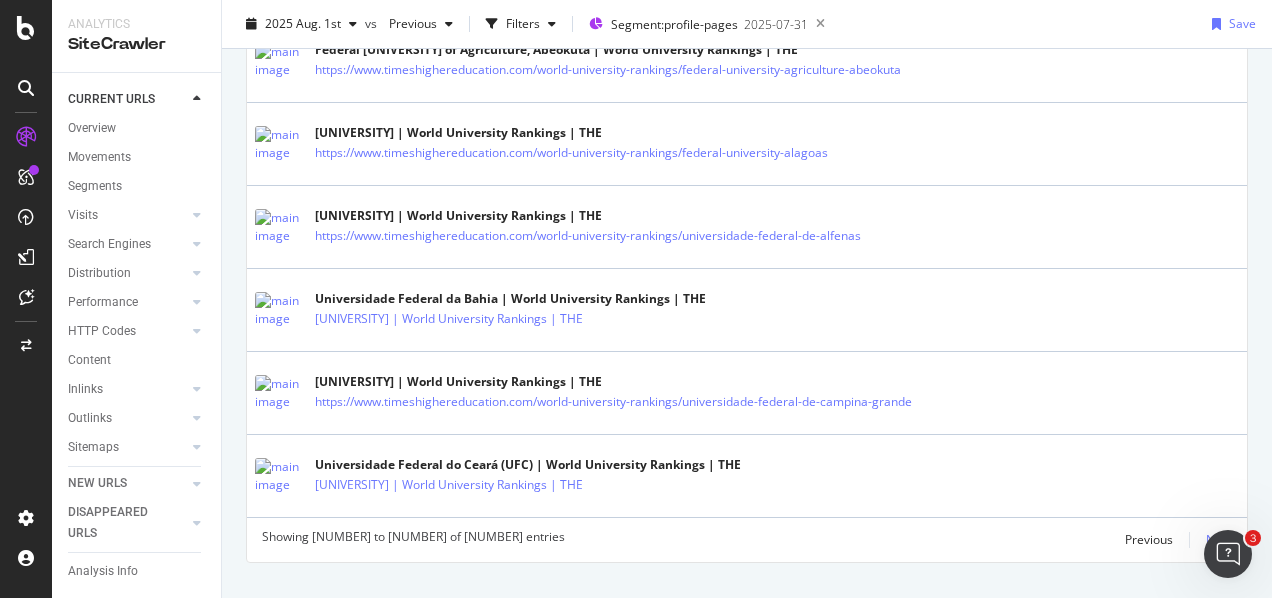 click on "Next" at bounding box center (1219, 539) 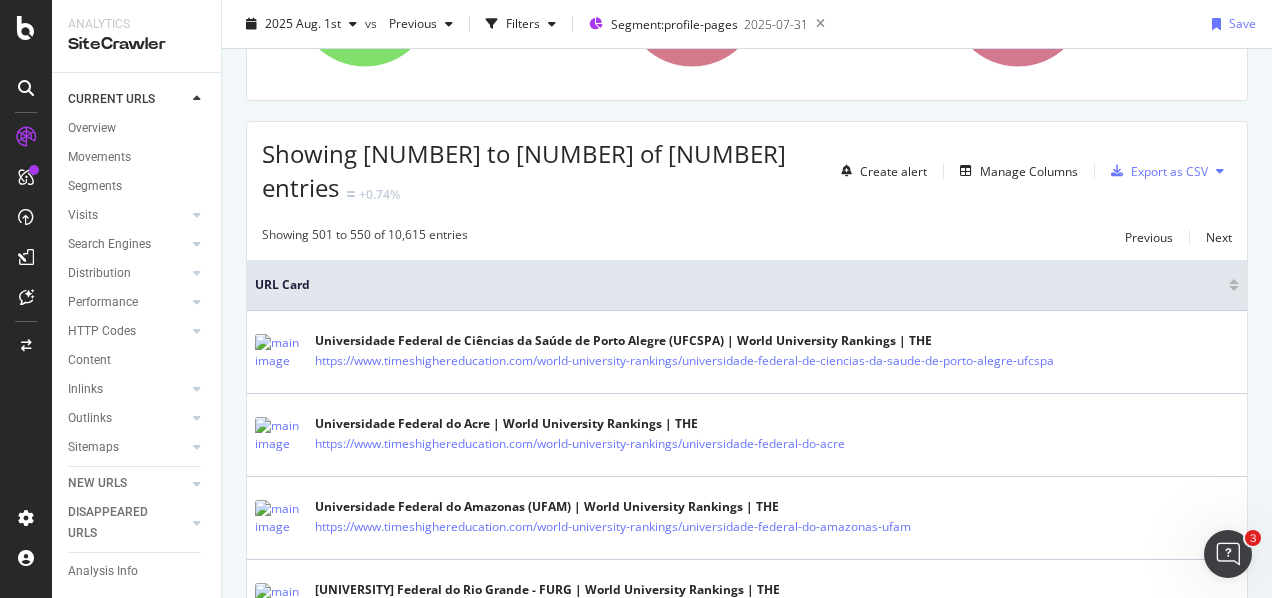 scroll, scrollTop: 0, scrollLeft: 0, axis: both 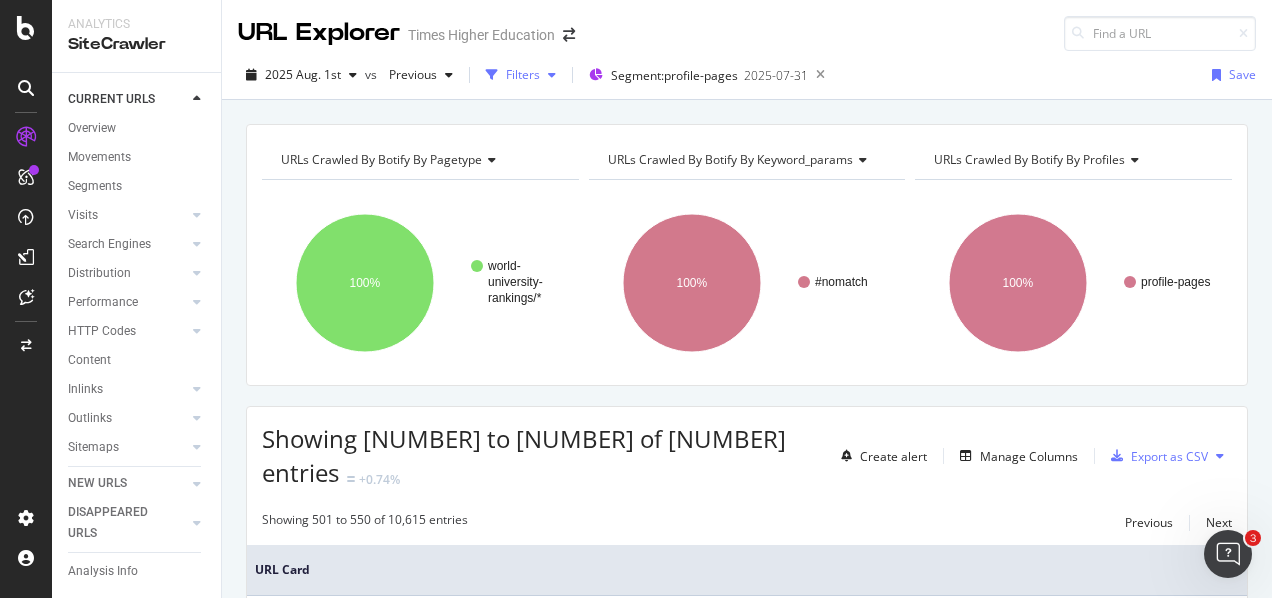 click on "Filters" at bounding box center (523, 74) 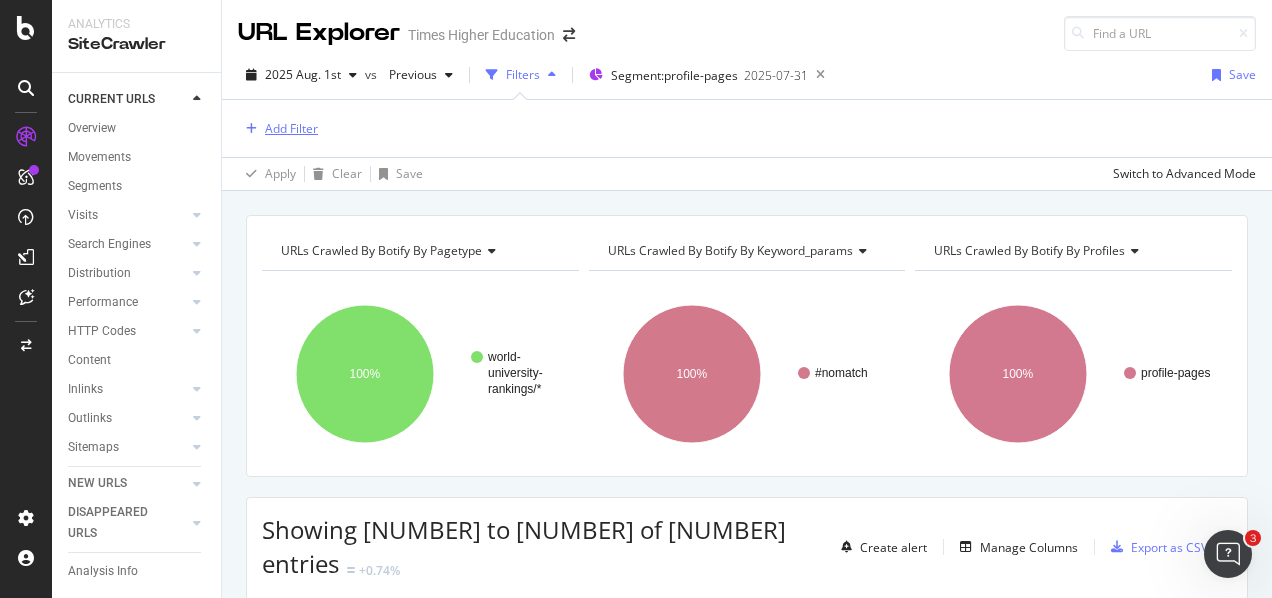 click on "Add Filter" at bounding box center [291, 128] 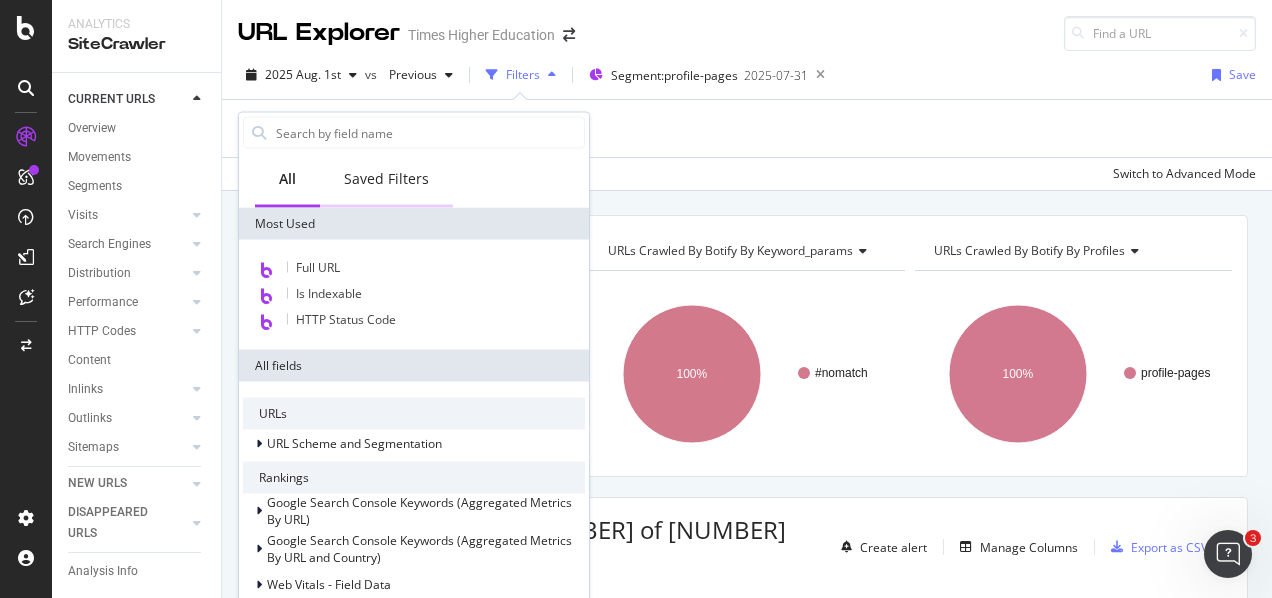 click on "Saved Filters" at bounding box center [386, 179] 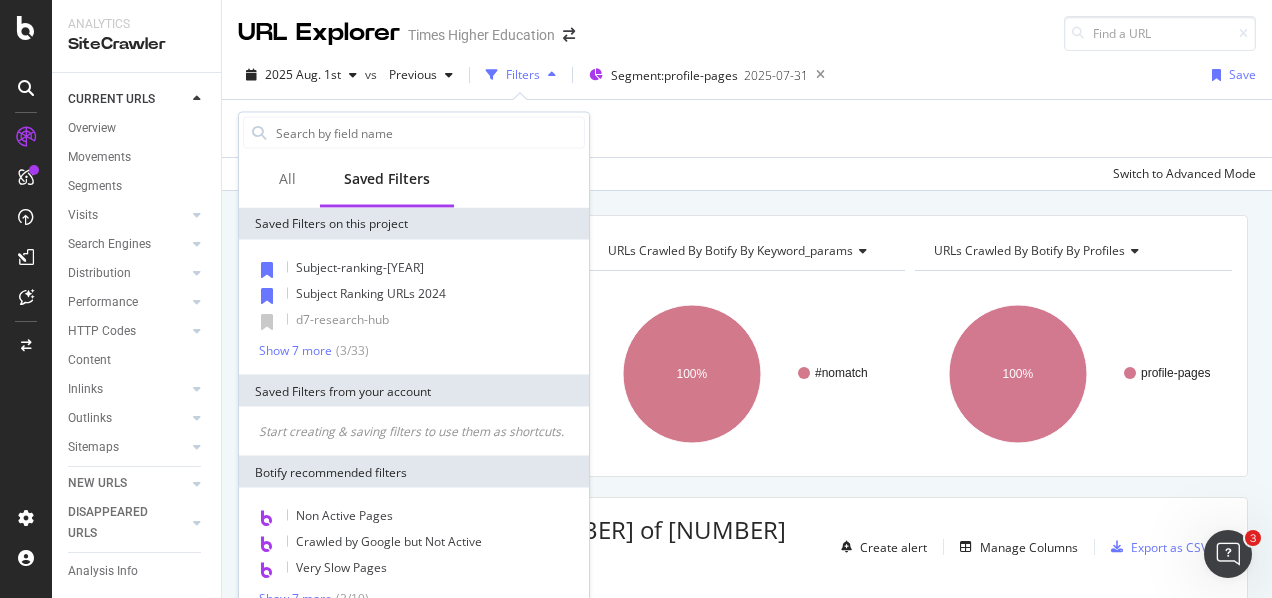 click on "Subject-ranking-2025 Subject Ranking URLs 2024 d7-research-hub Show 7 more ( 3 / 33 )" at bounding box center (414, 307) 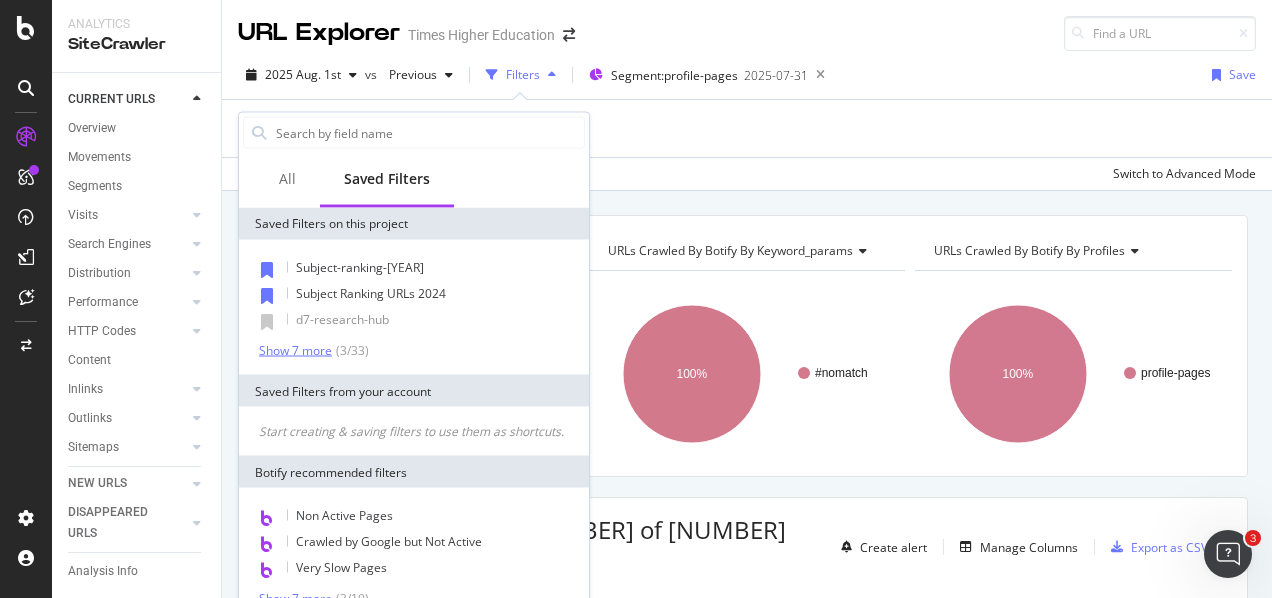 click on "Show 7 more" at bounding box center [295, 350] 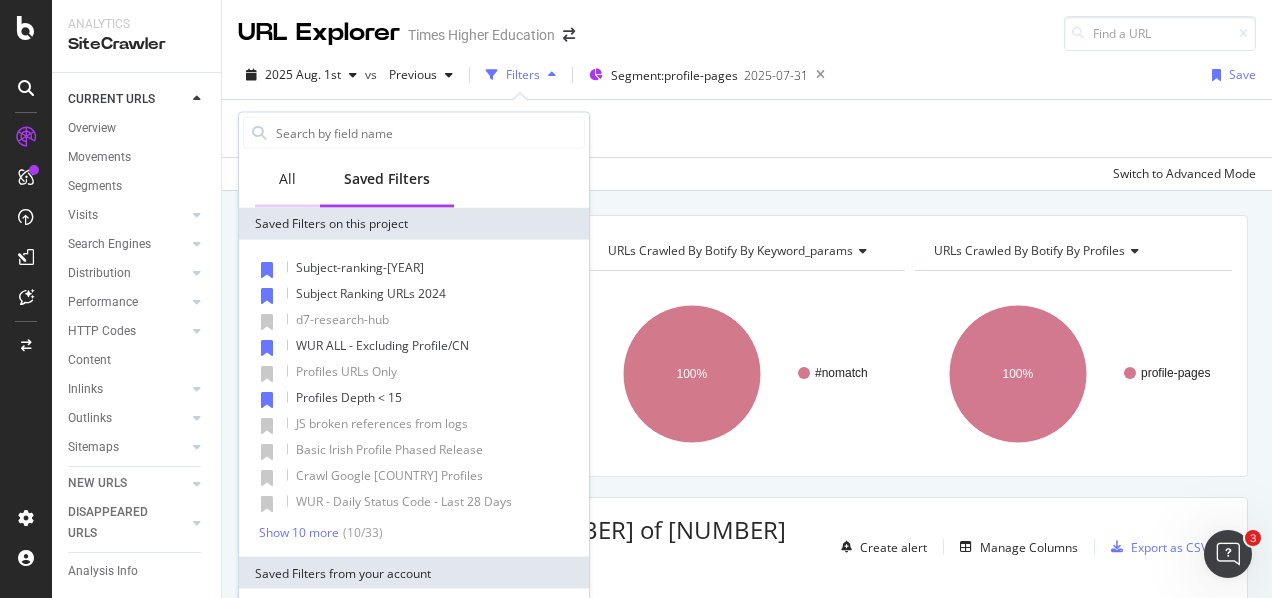 click on "All" at bounding box center (287, 180) 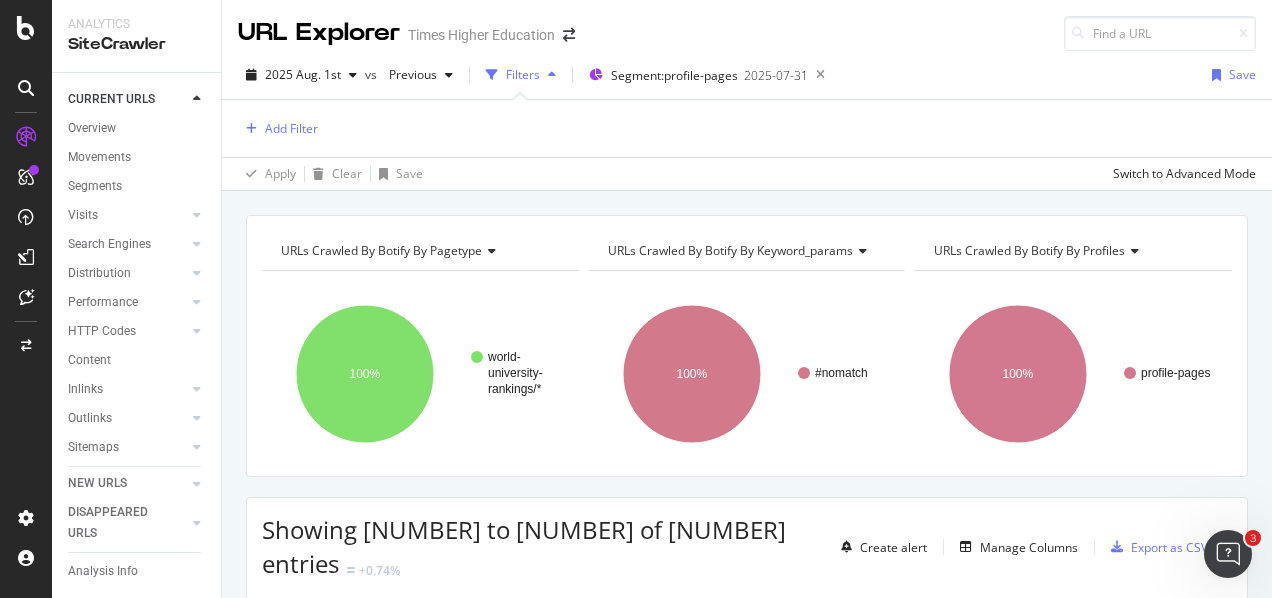 click on "Add Filter" at bounding box center [747, 128] 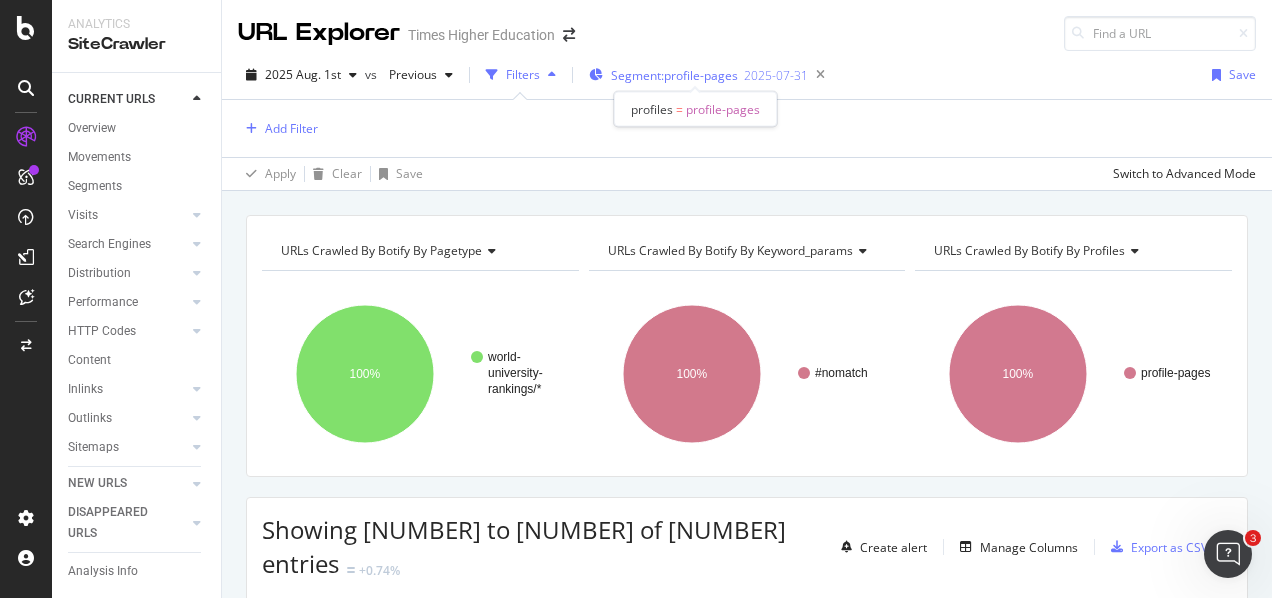 click on "Segment:  profile-pages" at bounding box center [674, 75] 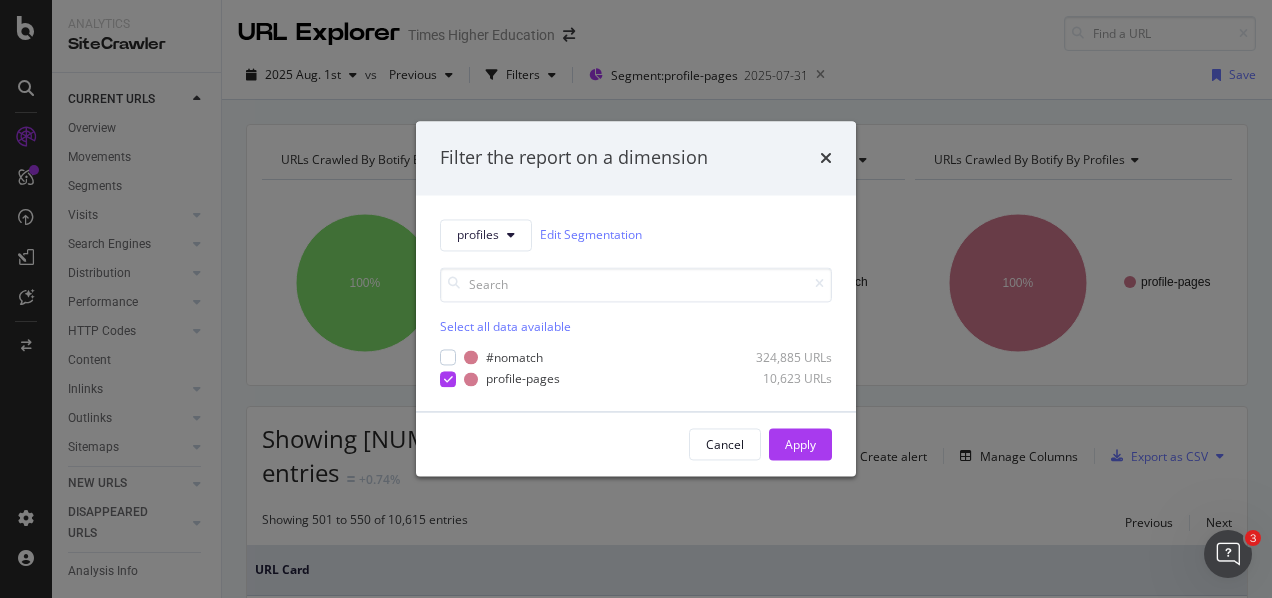 click on "Filter the report on a dimension profiles Edit Segmentation Select all data available #nomatch 324,885   URLs profile-pages 10,623   URLs Cancel Apply" at bounding box center [636, 299] 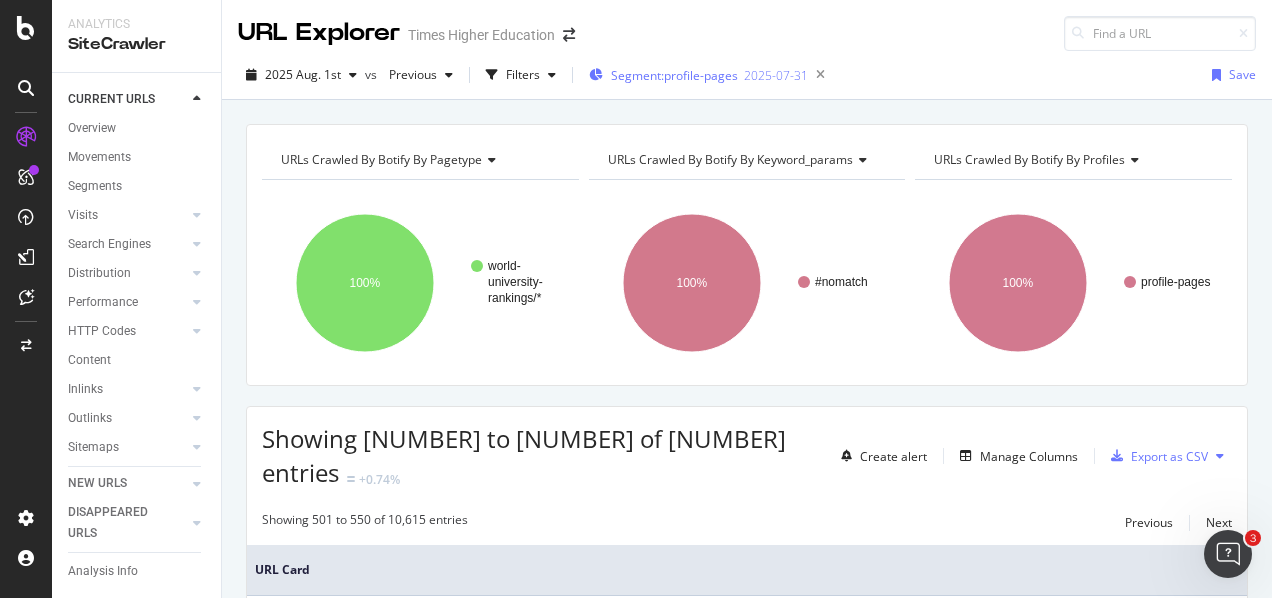 click on "Segment:  profile-pages 2025-07-31" at bounding box center [698, 75] 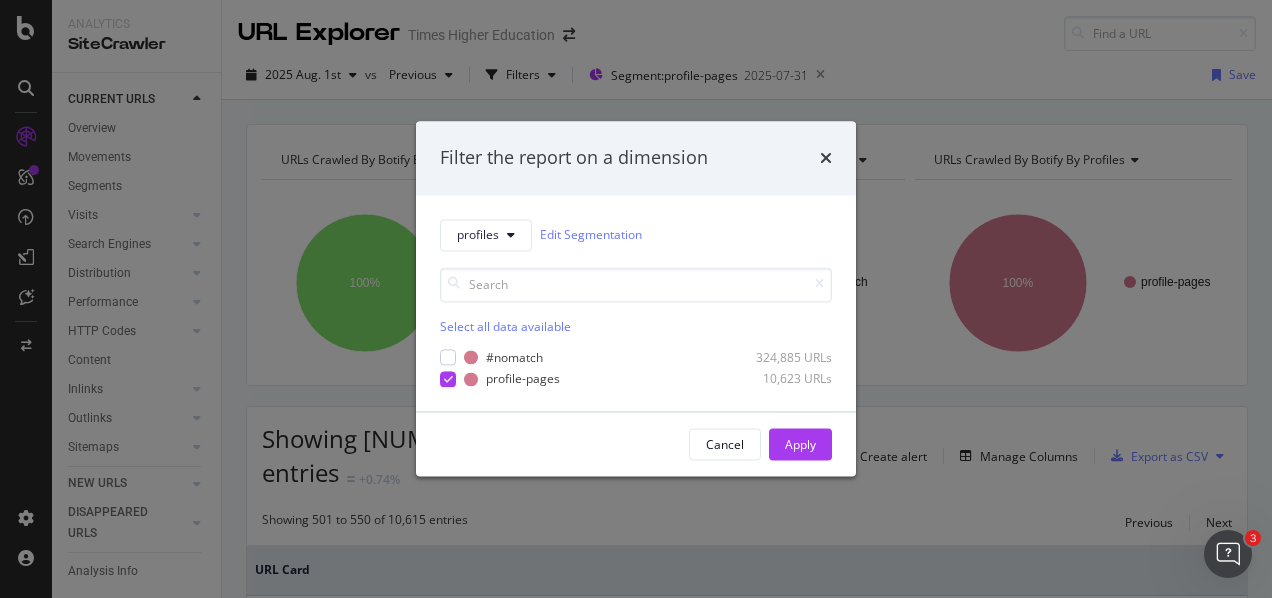 drag, startPoint x: 610, startPoint y: 117, endPoint x: 573, endPoint y: 100, distance: 40.718548 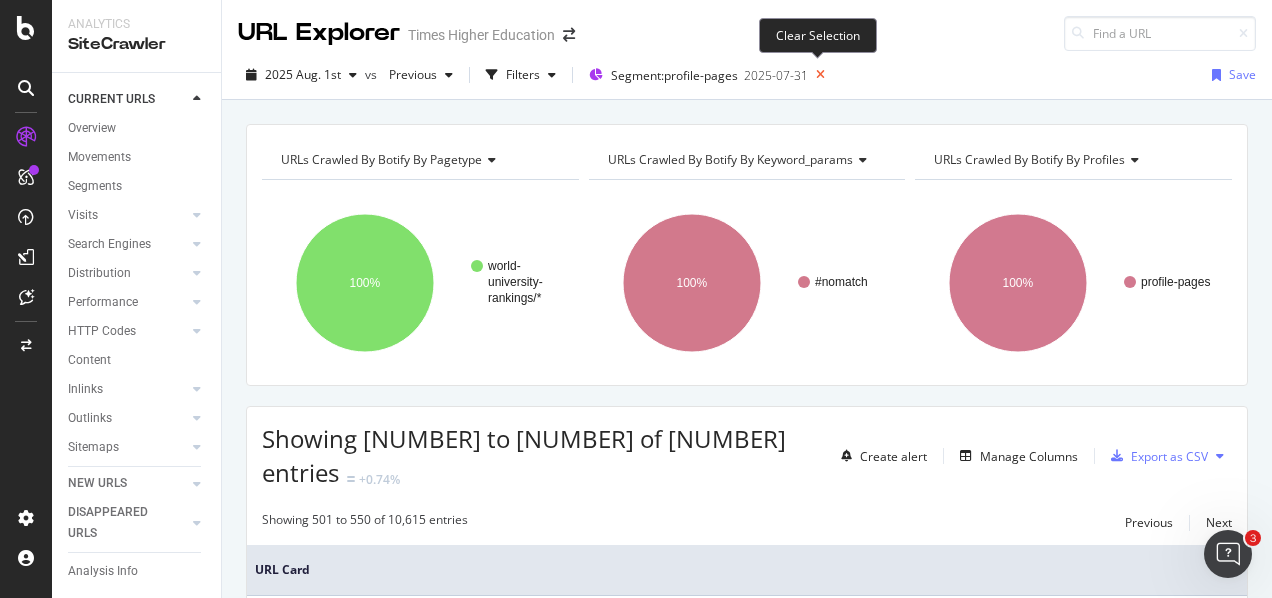 click at bounding box center [820, 75] 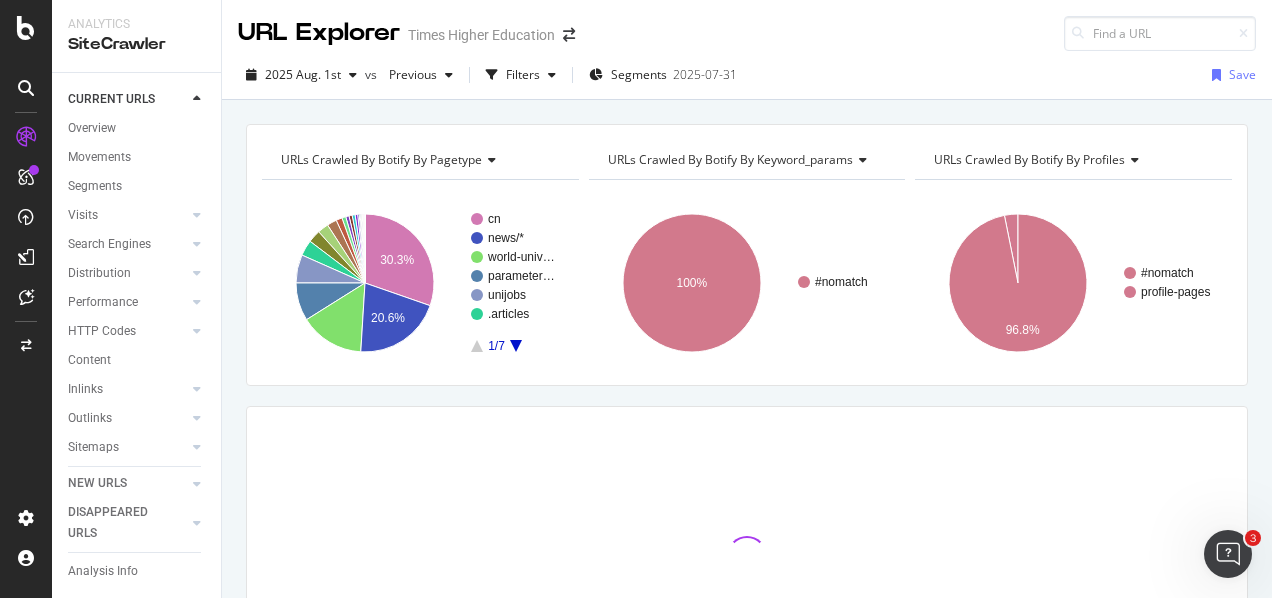 click on "[DATE] vs Previous Filters Segments [DATE]" at bounding box center (491, 75) 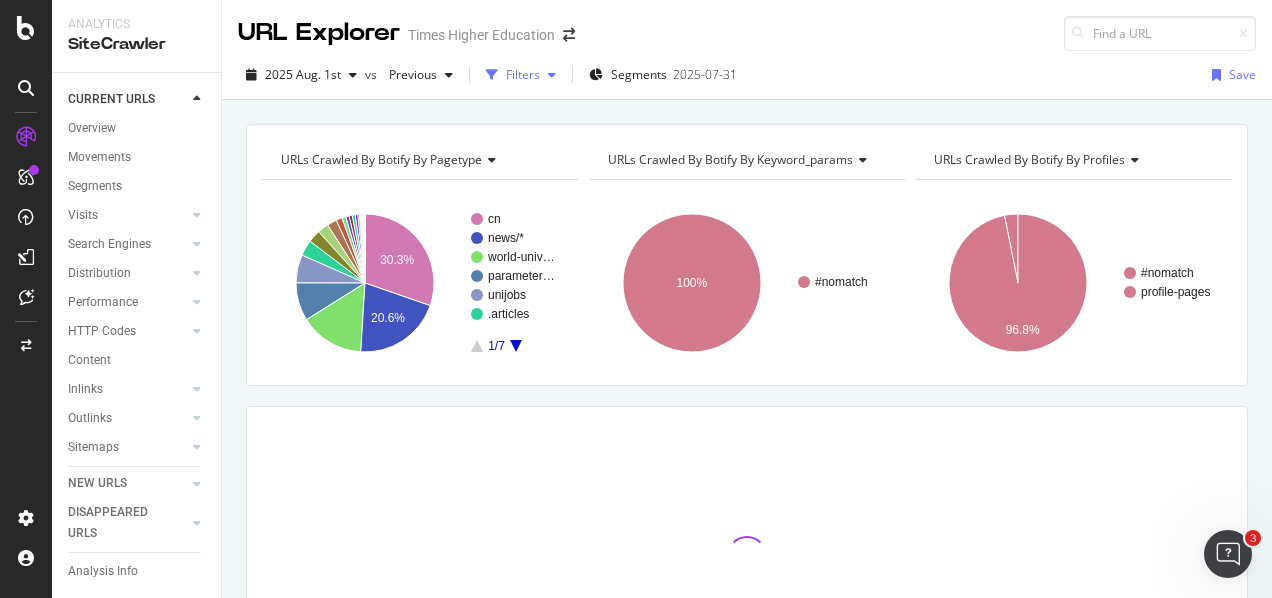 click on "Filters" at bounding box center [523, 74] 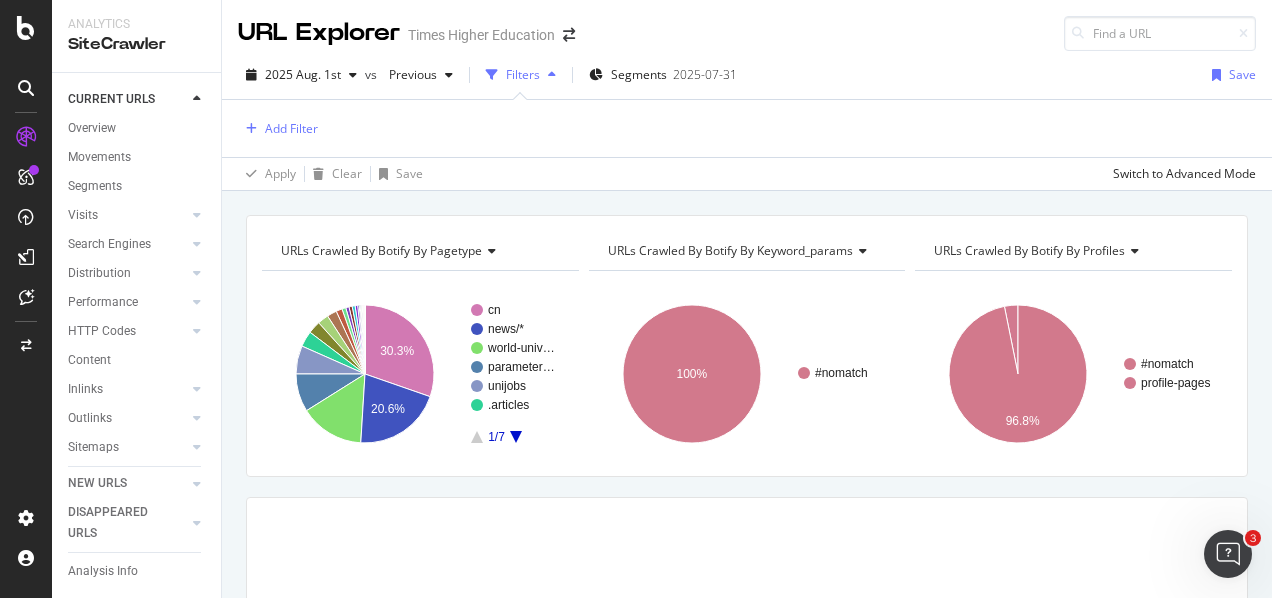 click on "Add Filter" at bounding box center [747, 128] 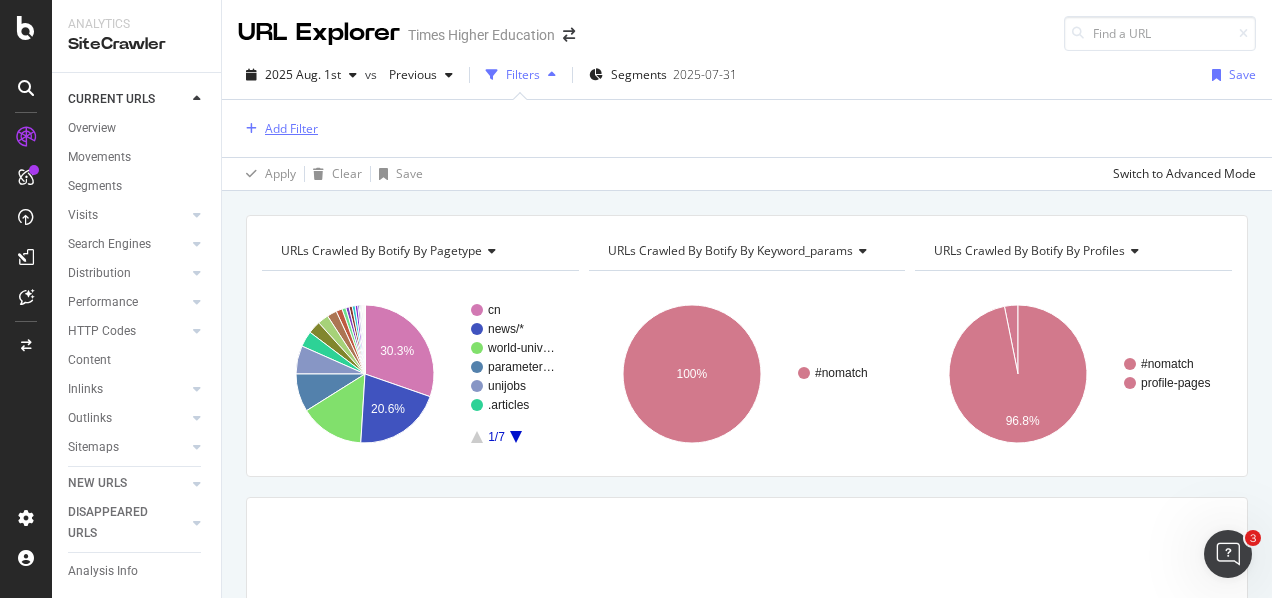 click on "Add Filter" at bounding box center (291, 128) 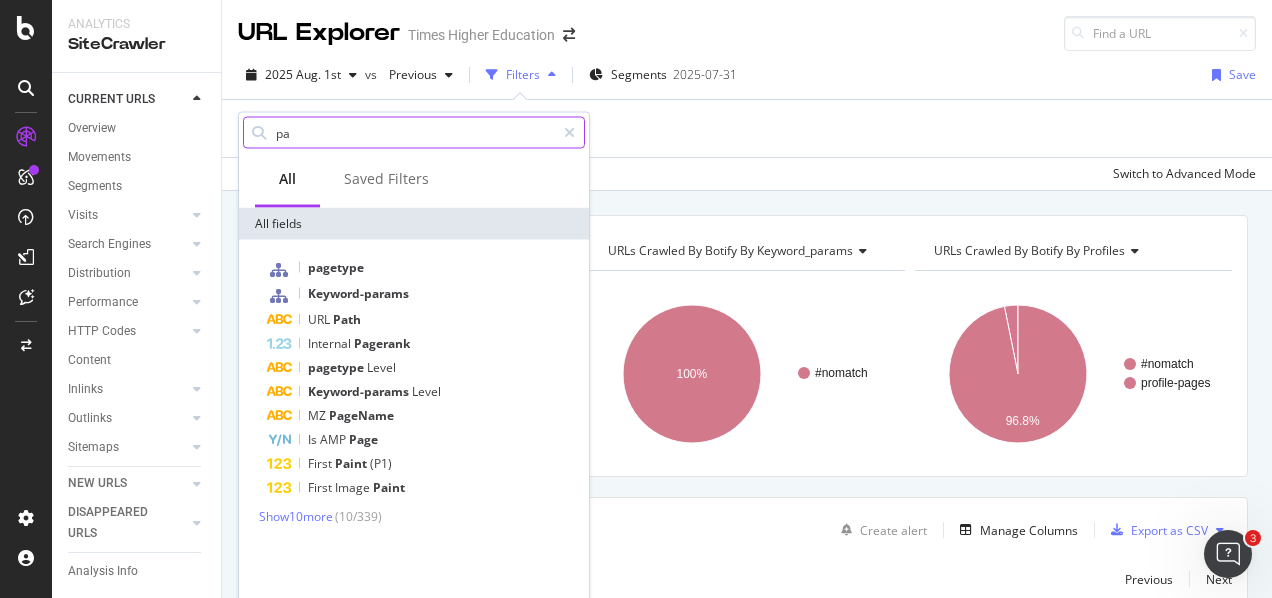 type on "p" 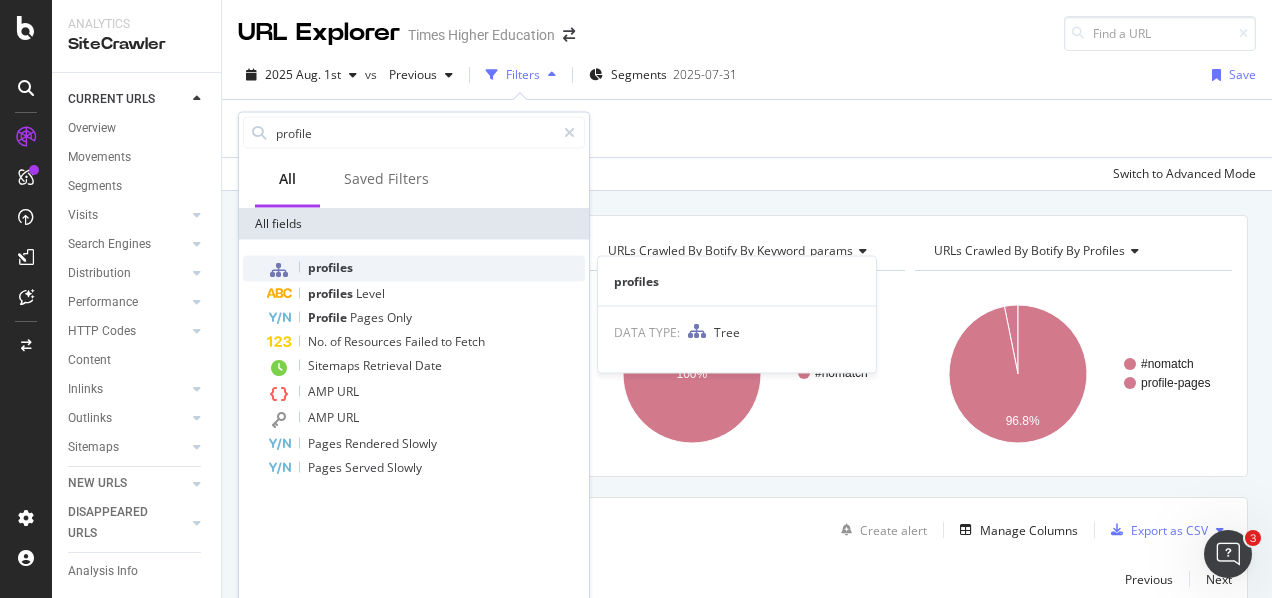 type on "profile" 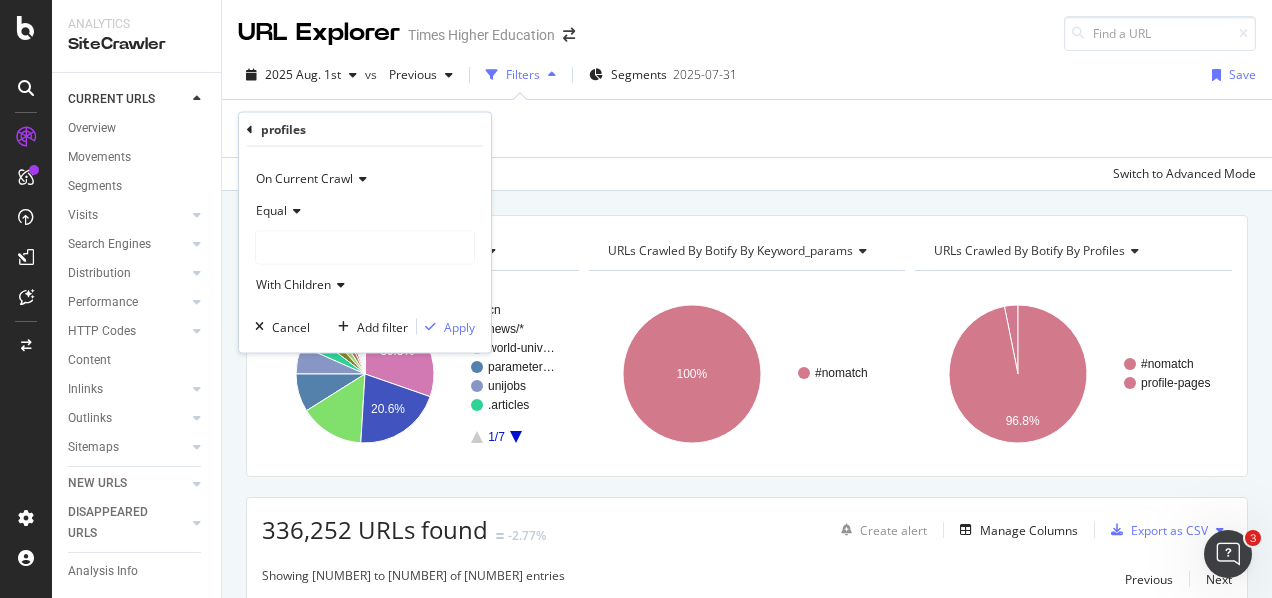 click at bounding box center (365, 248) 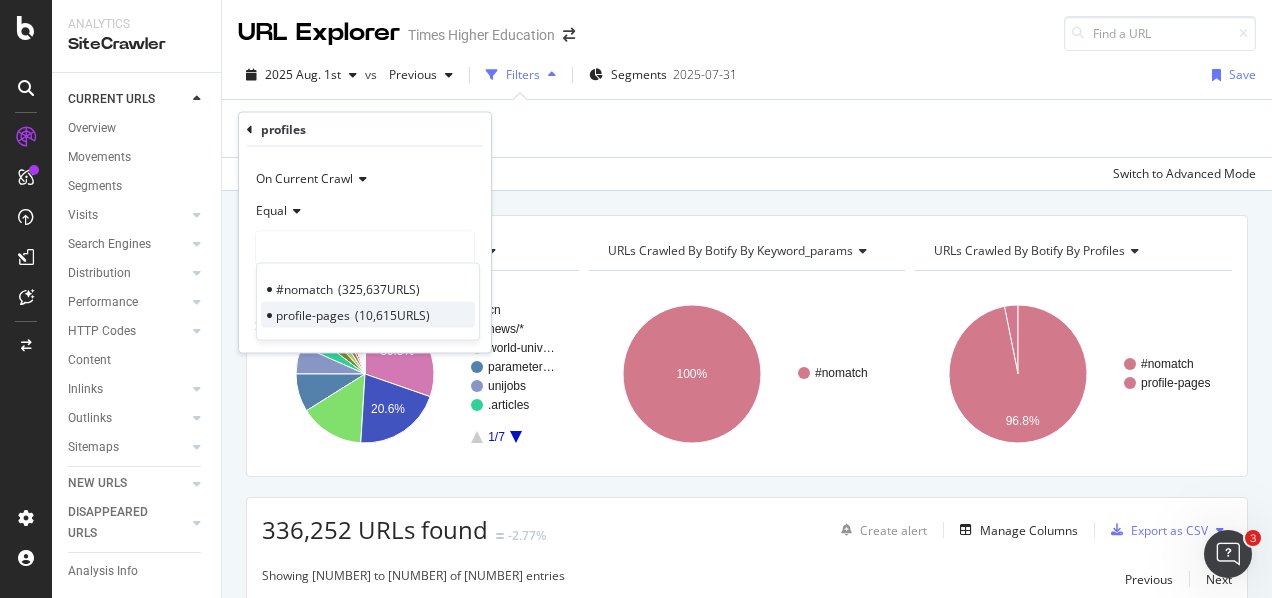 click on "profile-pages" at bounding box center (313, 314) 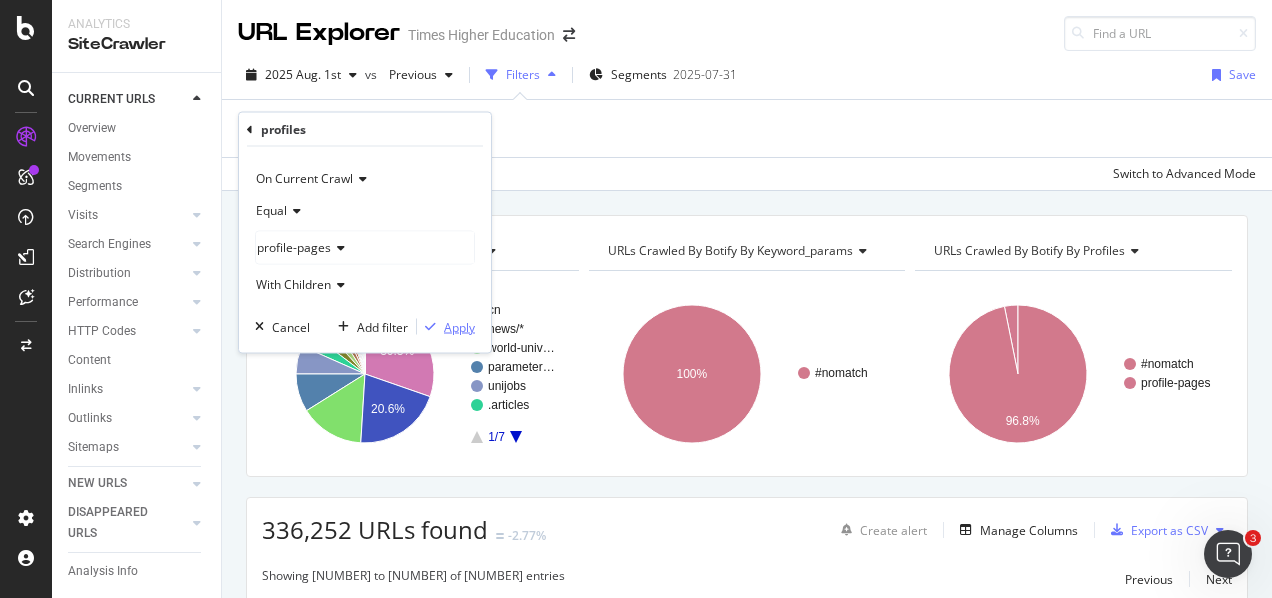 click on "Apply" at bounding box center [459, 326] 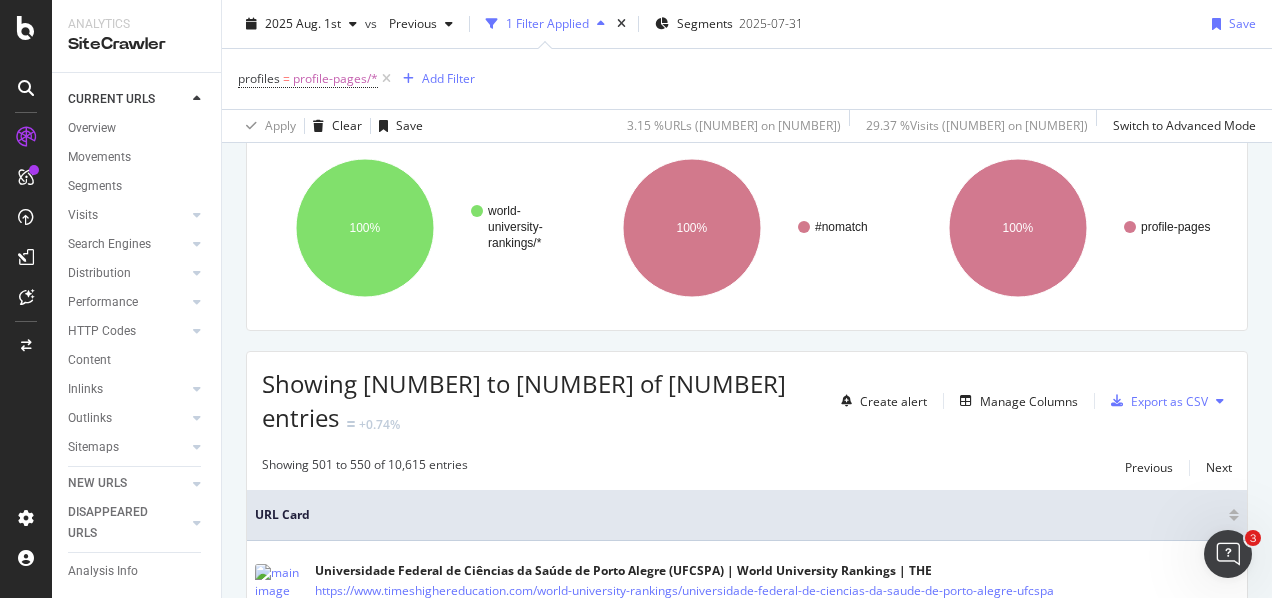 scroll, scrollTop: 0, scrollLeft: 0, axis: both 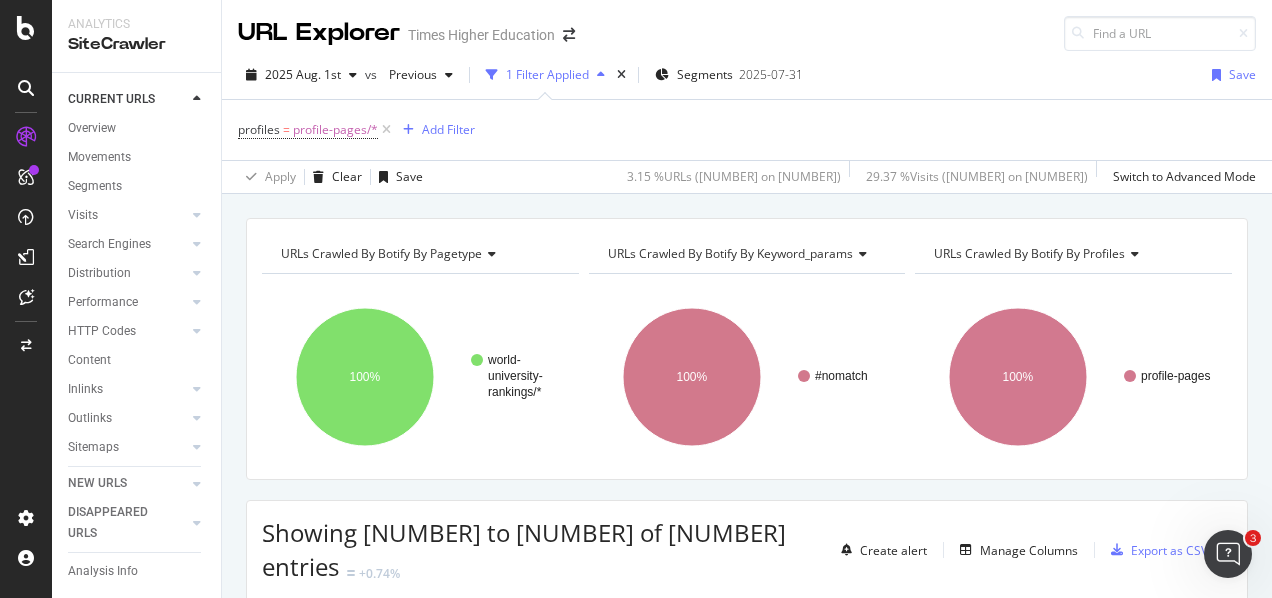 click at bounding box center (1228, 554) 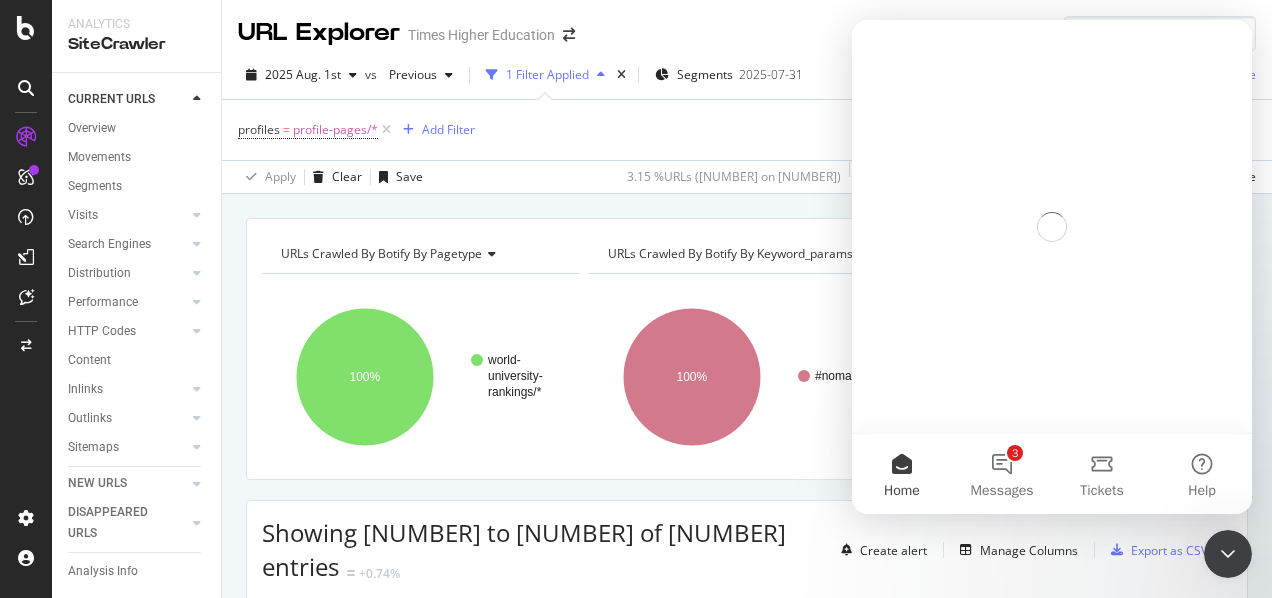 scroll, scrollTop: 0, scrollLeft: 0, axis: both 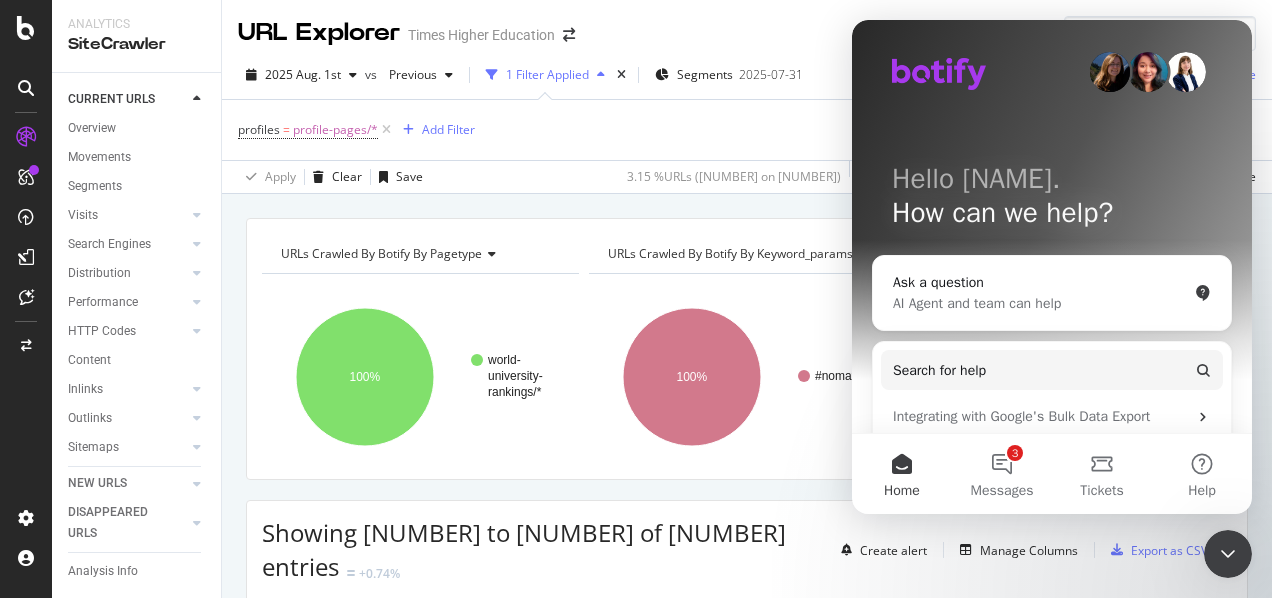 click on "profiles   =     profile-pages/* Add Filter" at bounding box center [747, 130] 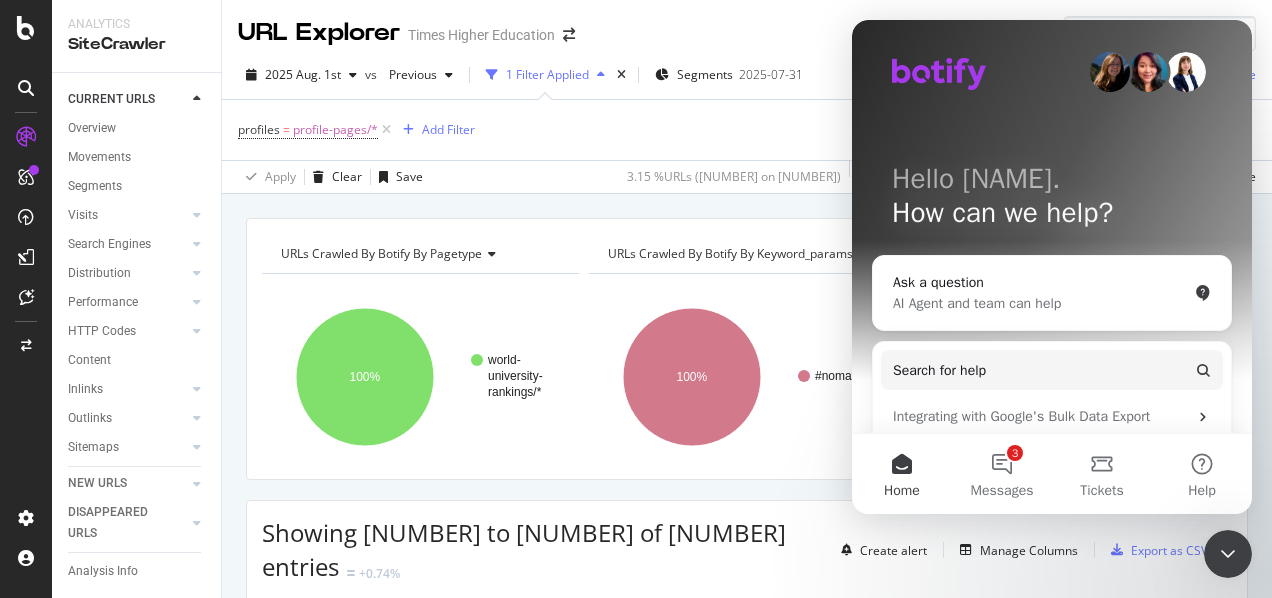 click on "Apply Clear Save [NUMBER] %  URLs ( [NUMBER] on [NUMBER] ) [NUMBER] %  Visits ( [NUMBER] on [NUMBER] ) Switch to Advanced Mode" at bounding box center [747, 176] 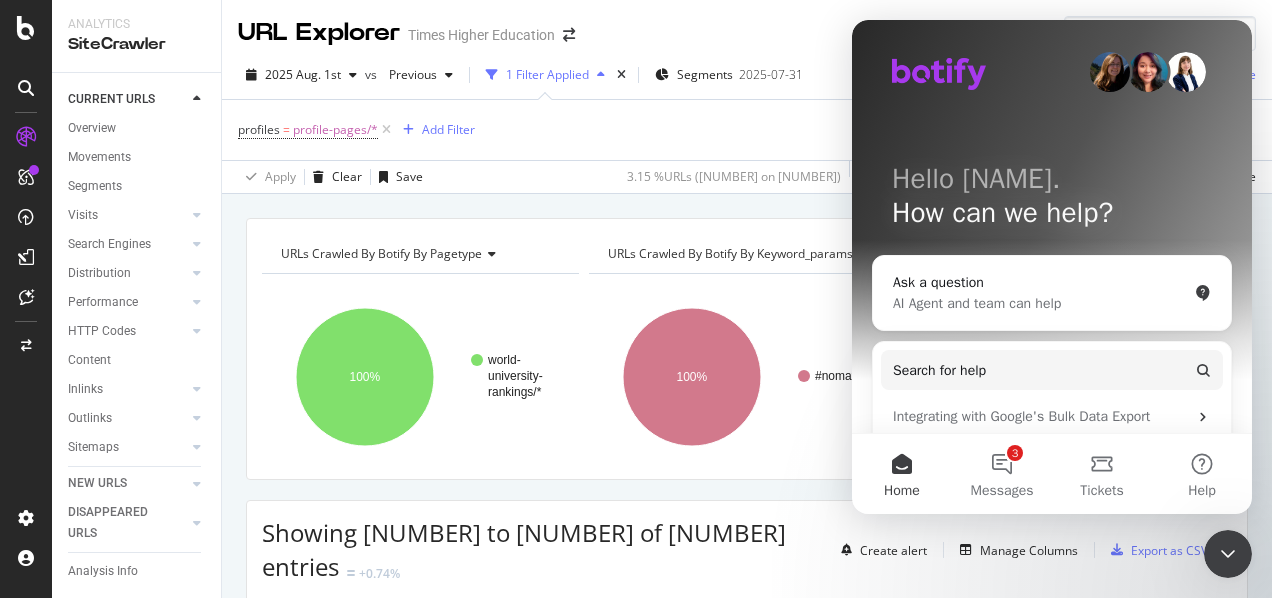 click at bounding box center [1228, 554] 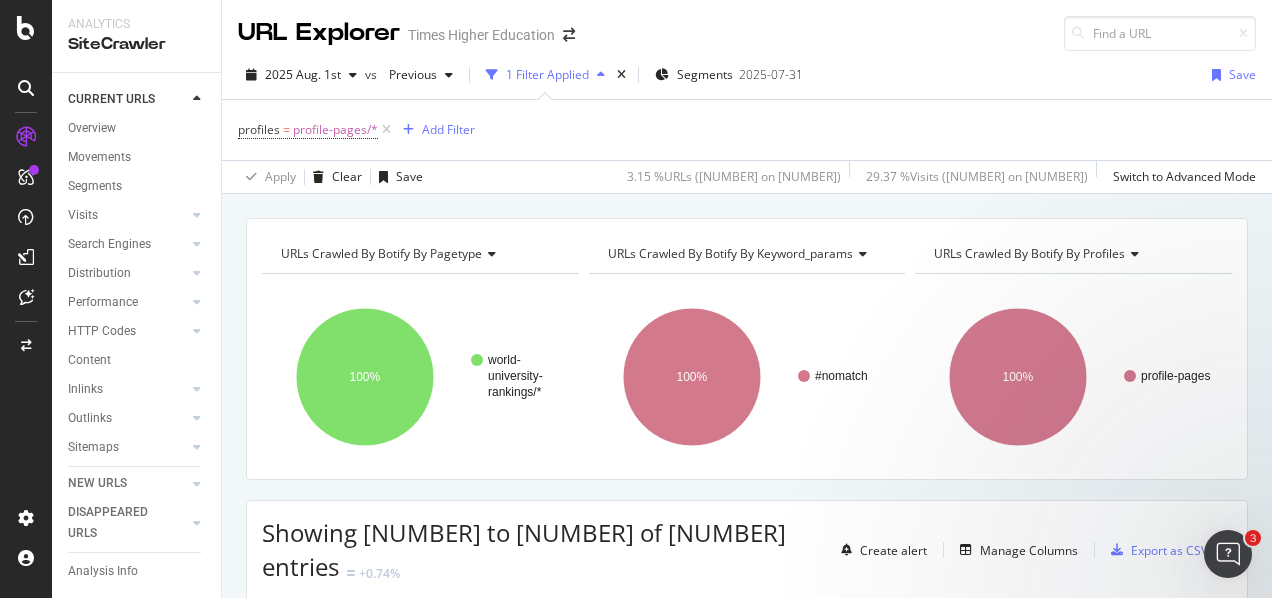scroll, scrollTop: 0, scrollLeft: 0, axis: both 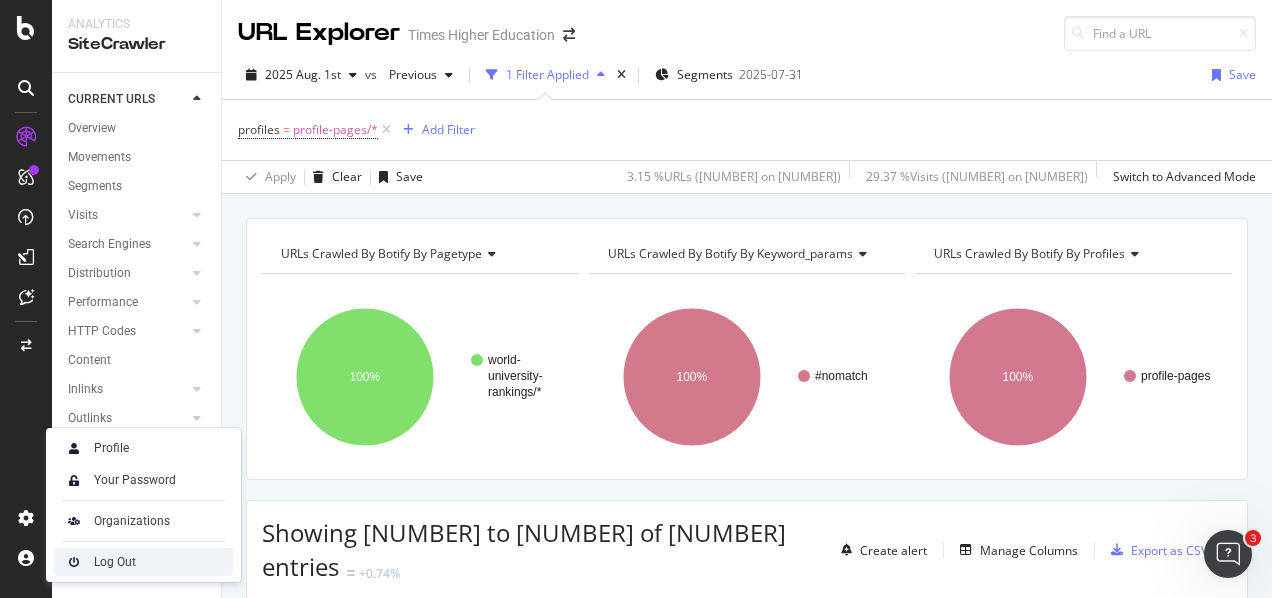click on "Log Out" at bounding box center (143, 562) 